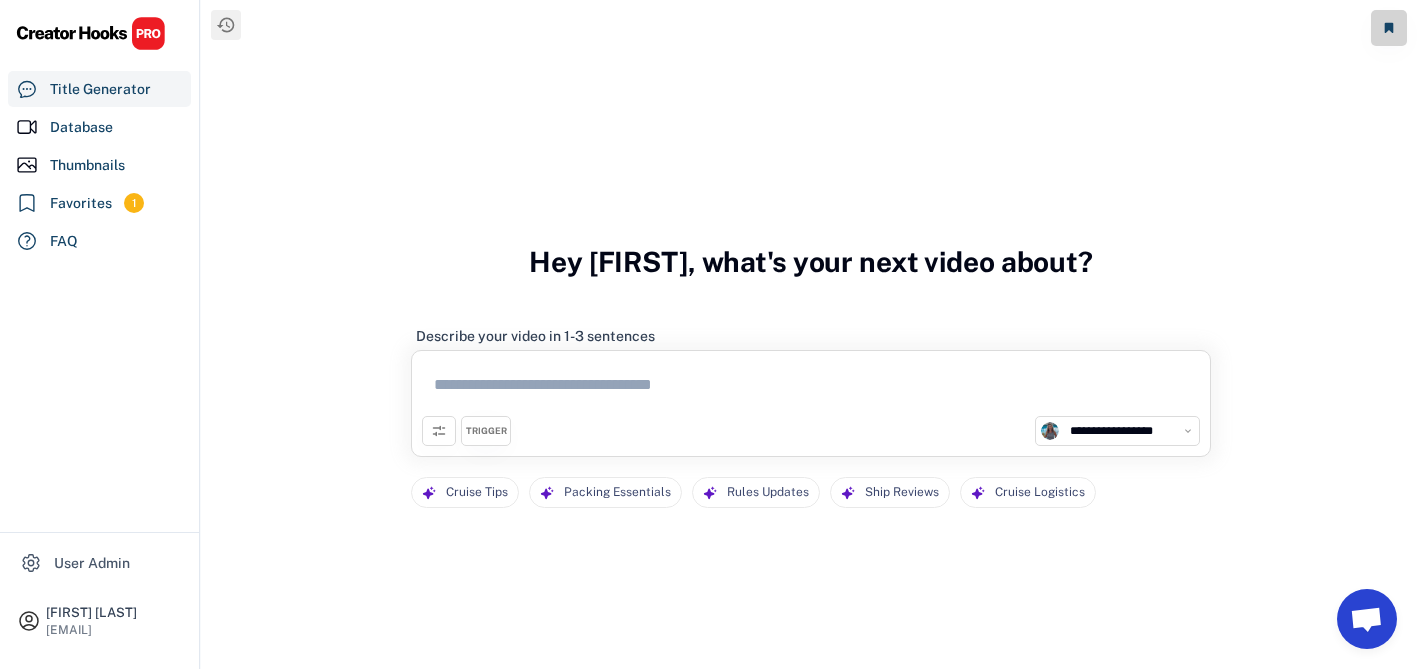 select on "**********" 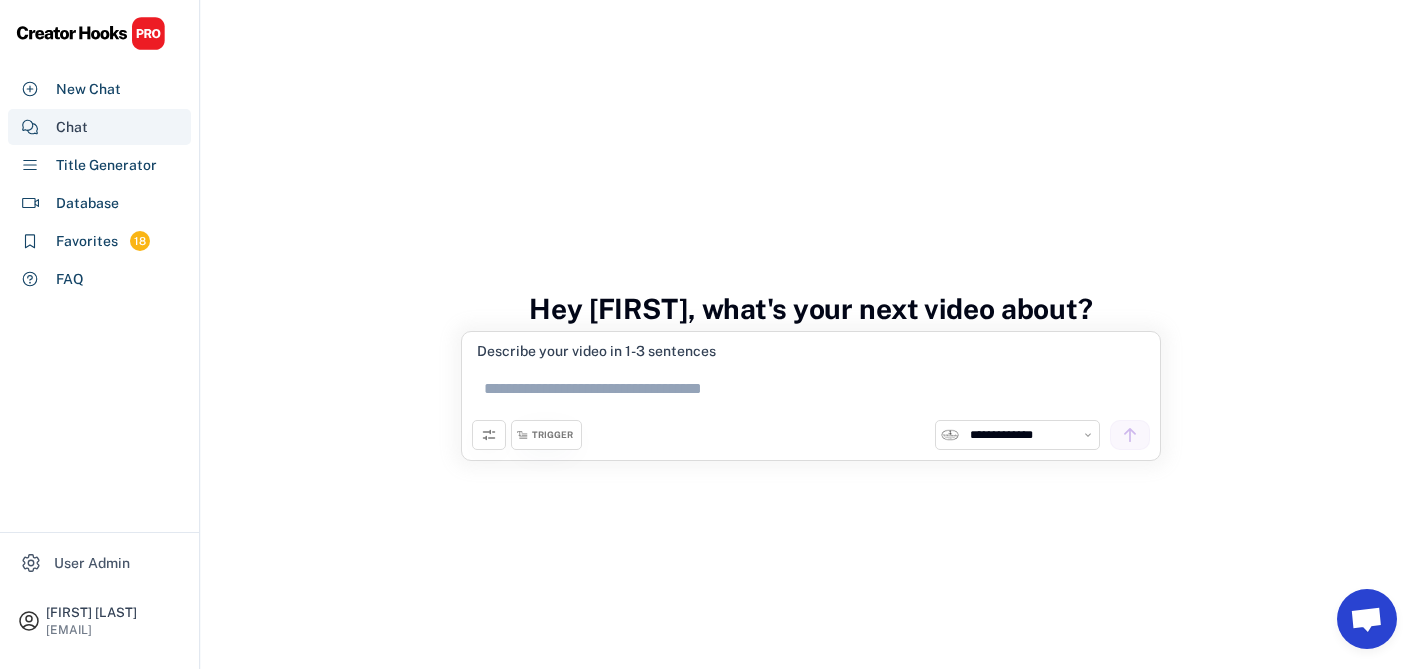 select on "**********" 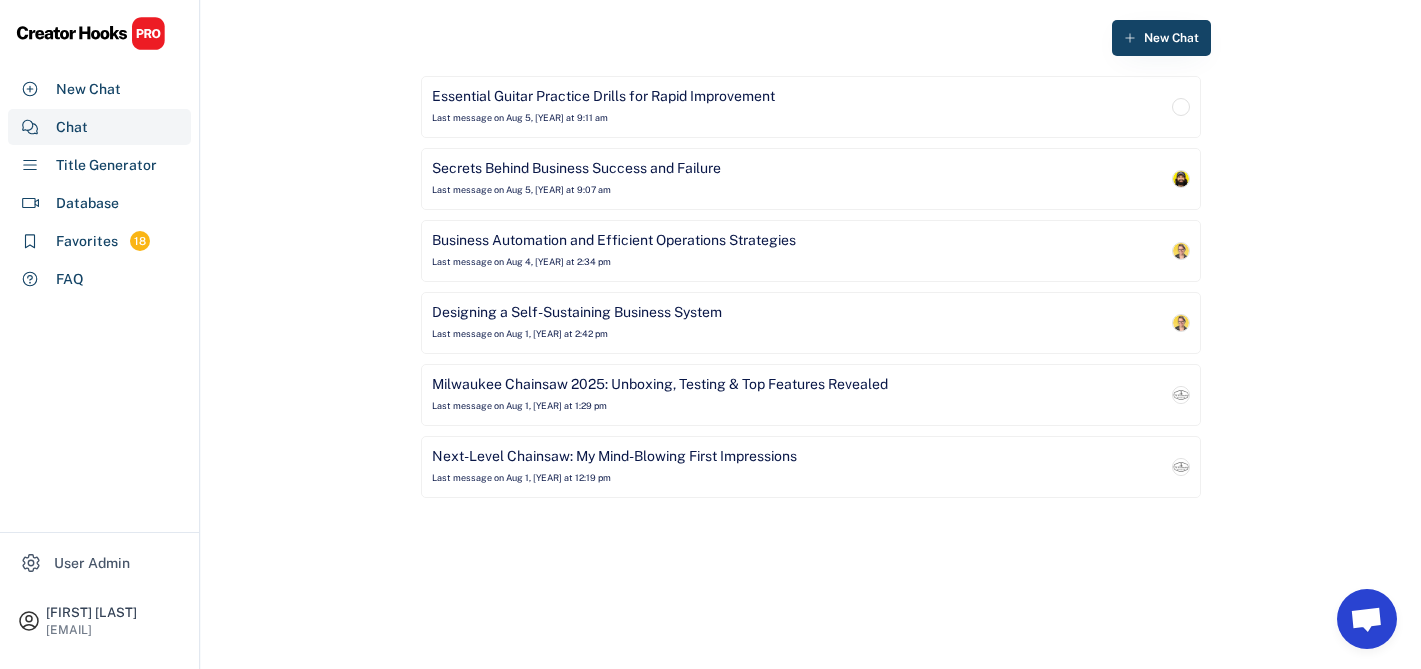 click on "Last message on Aug 5, [YEAR] at 9:11 am" at bounding box center (520, 118) 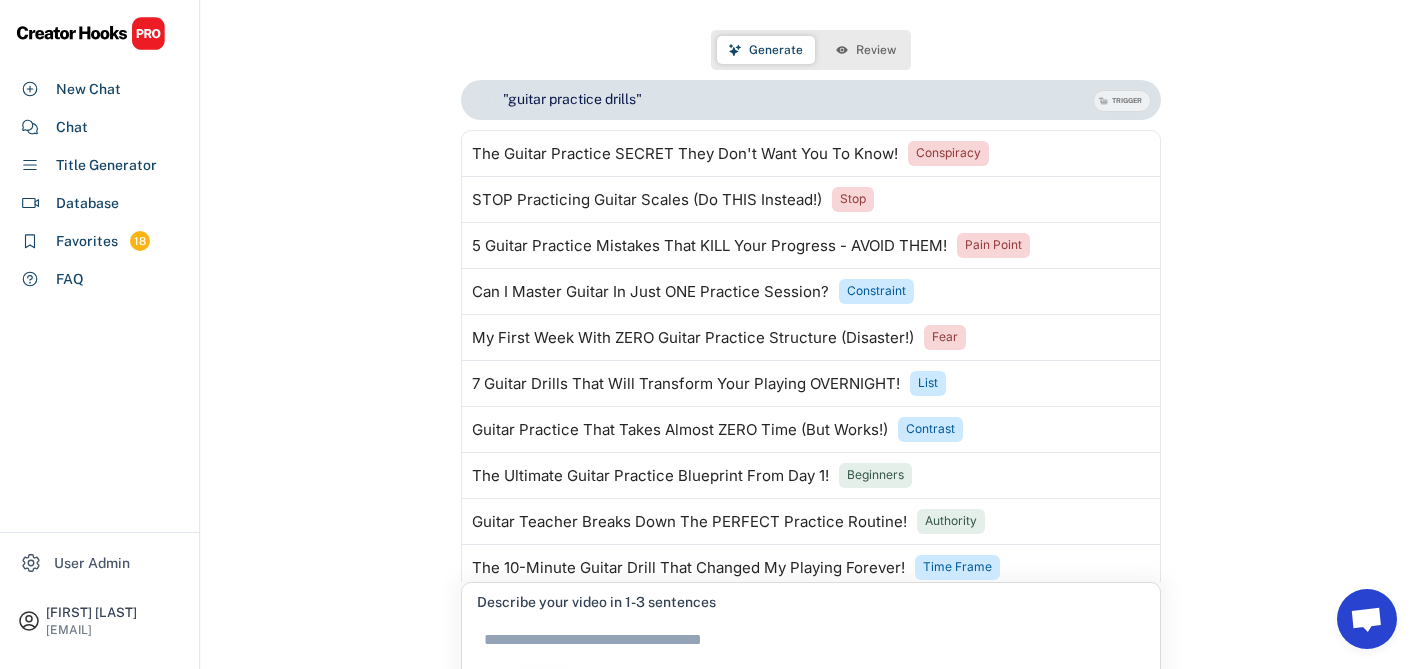 scroll, scrollTop: 620, scrollLeft: 0, axis: vertical 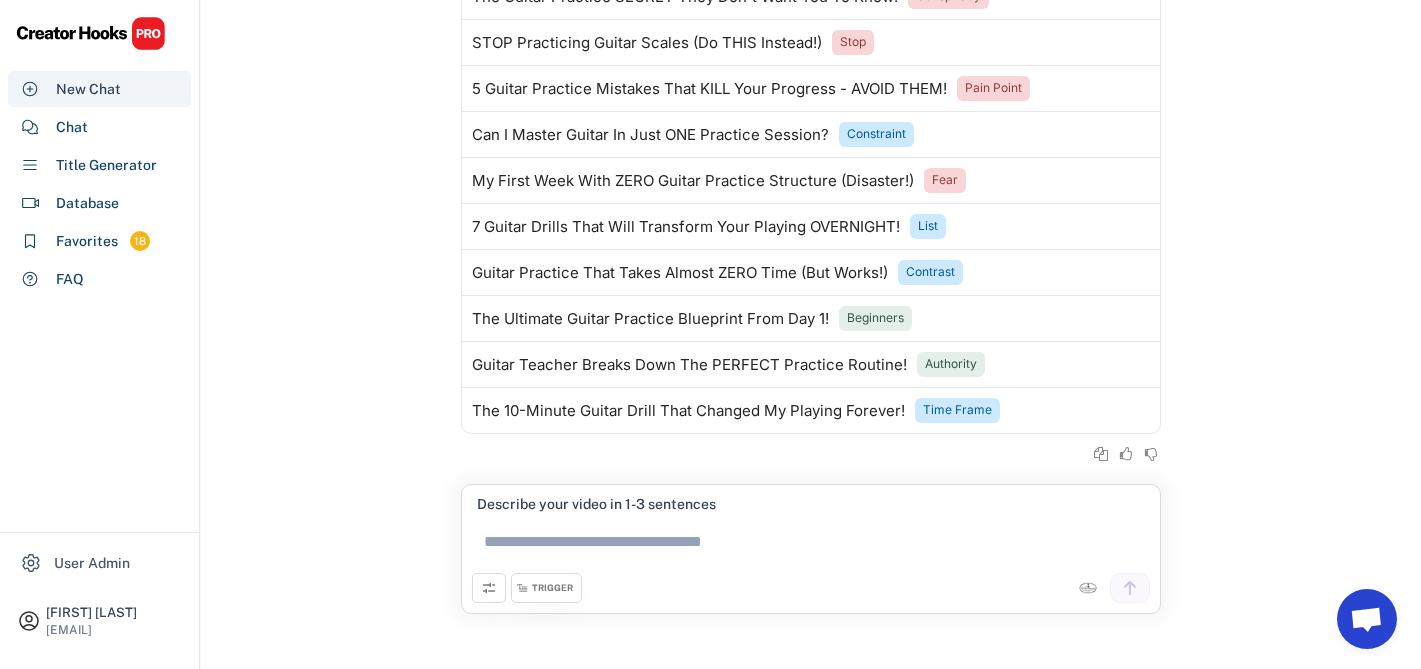 click on "New Chat" at bounding box center [88, 89] 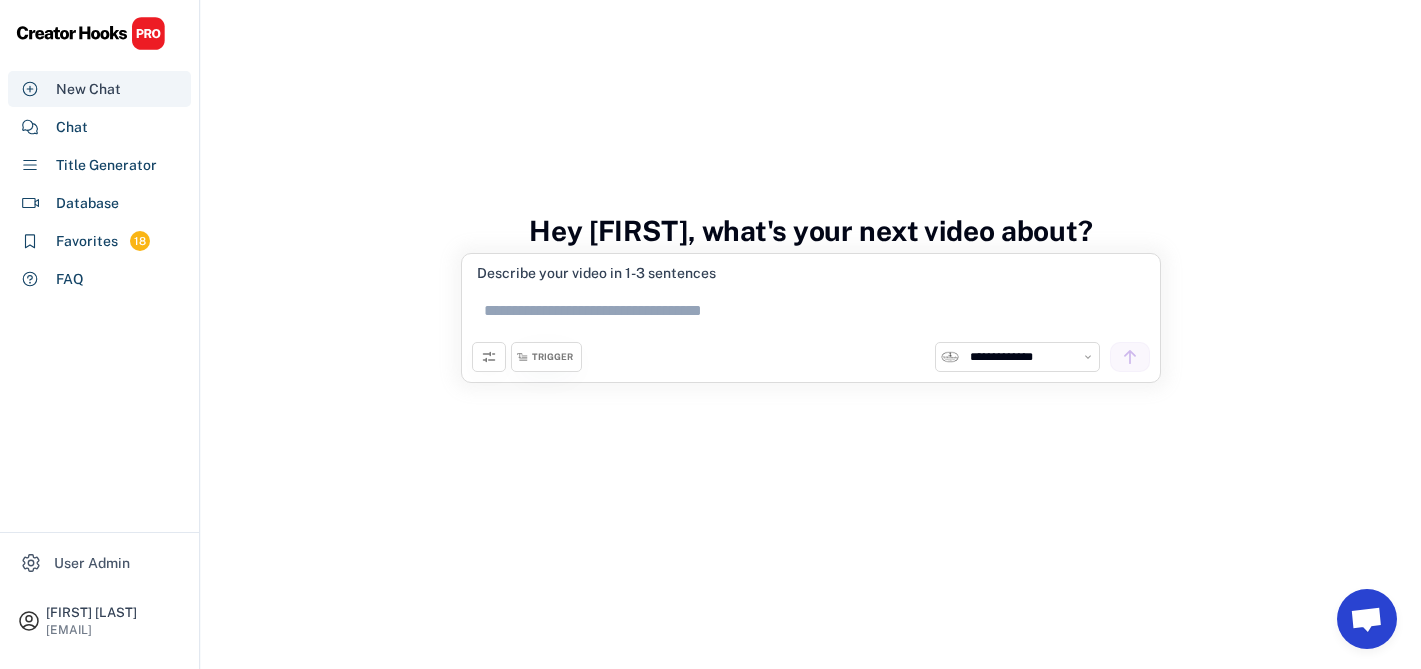 scroll, scrollTop: 75, scrollLeft: 0, axis: vertical 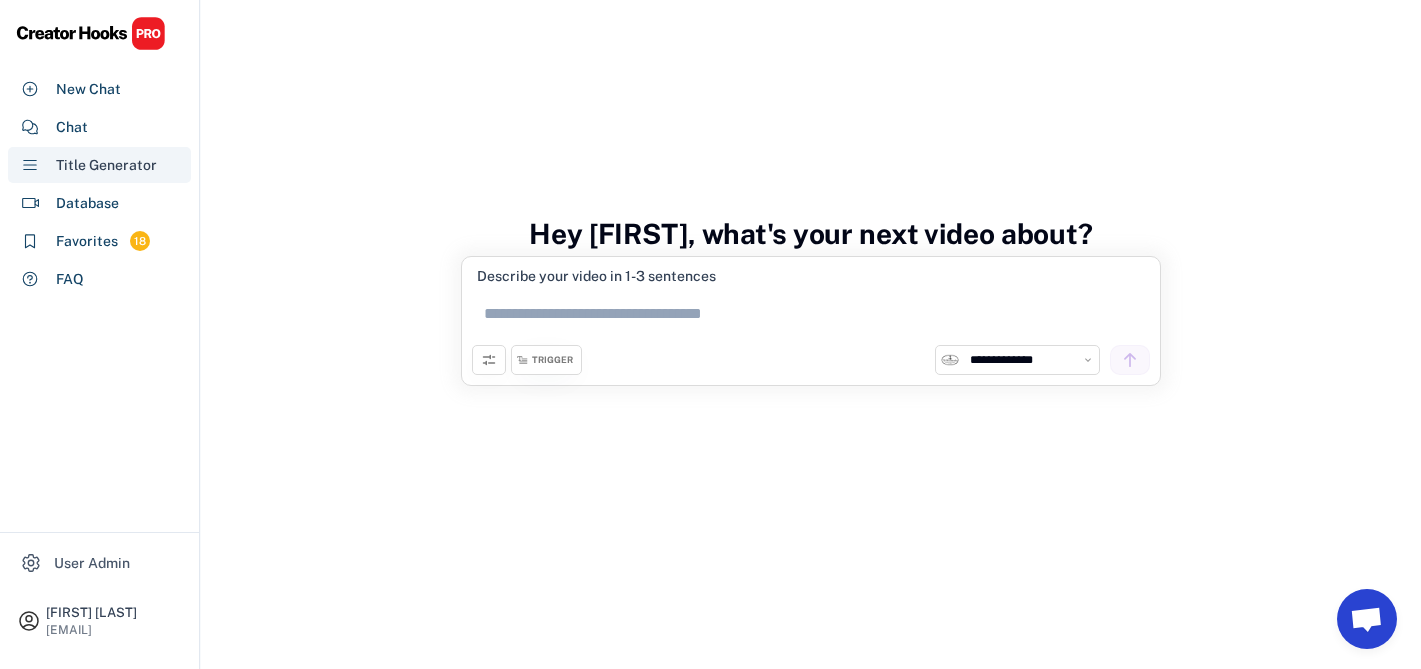 click on "Title Generator" at bounding box center (106, 165) 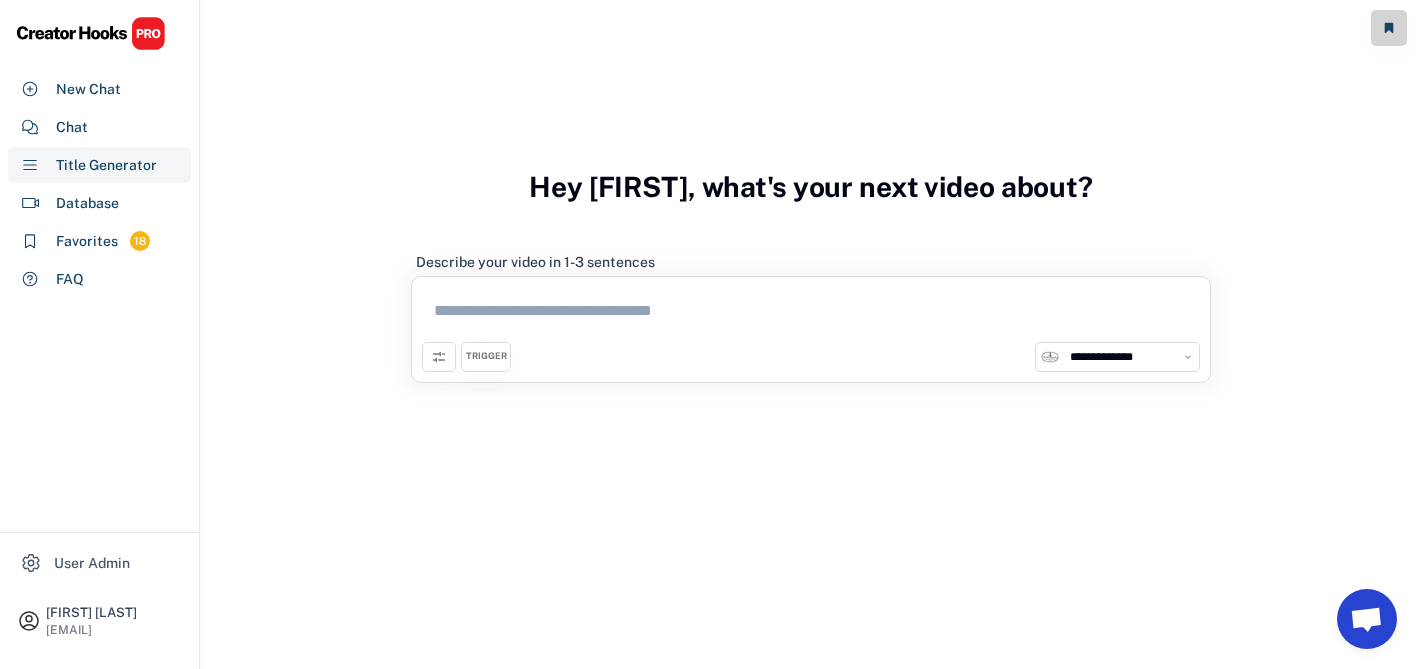 click on "**********" at bounding box center (1129, 357) 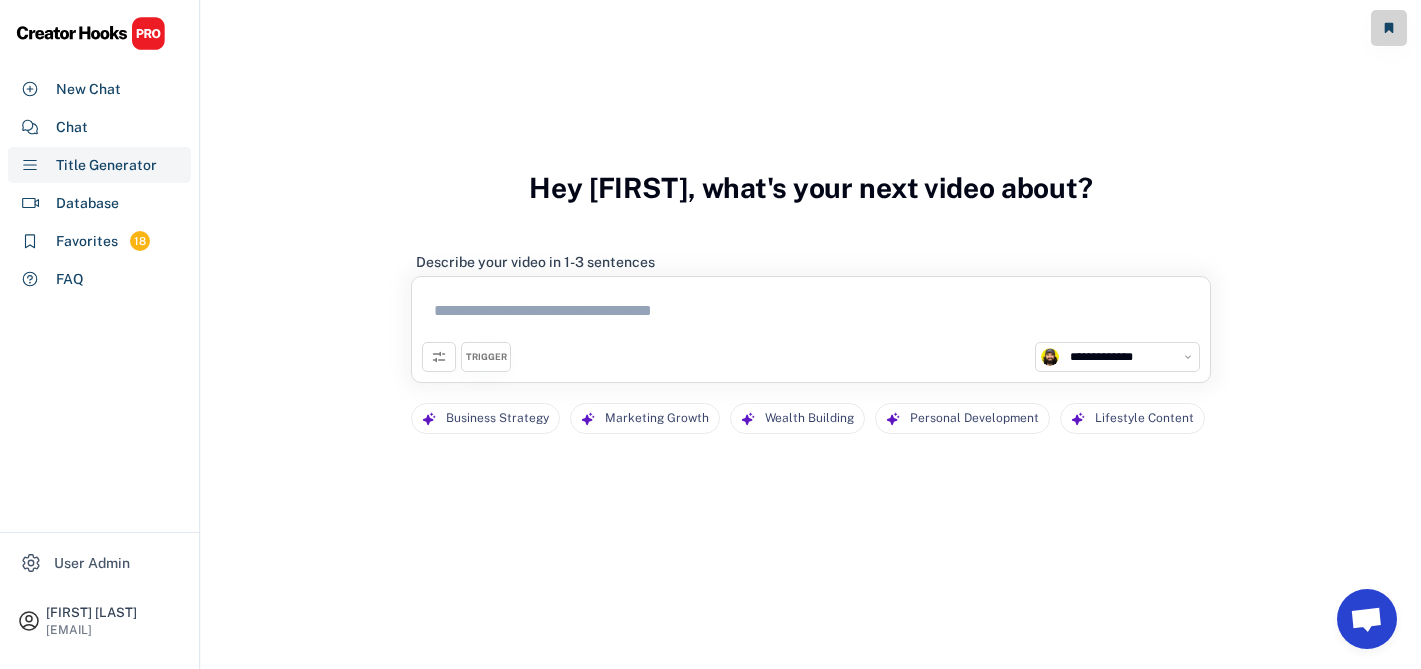 click at bounding box center (811, 314) 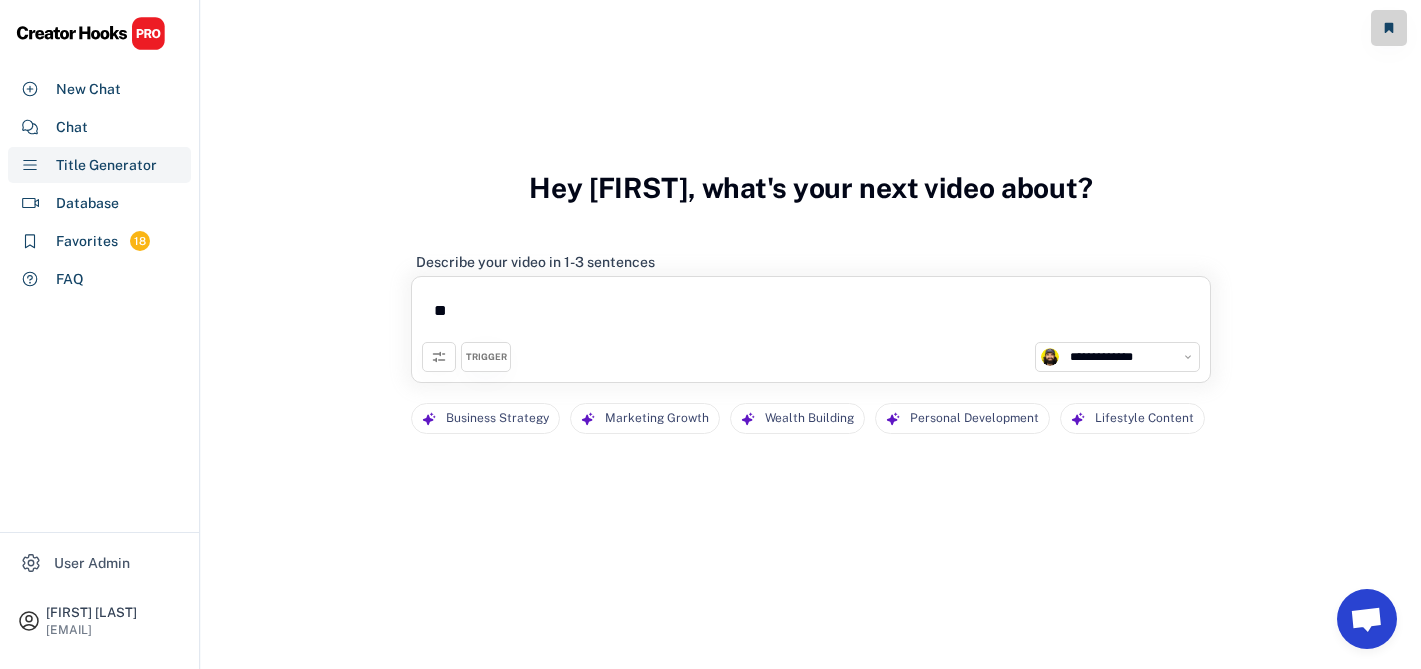 scroll, scrollTop: 64, scrollLeft: 0, axis: vertical 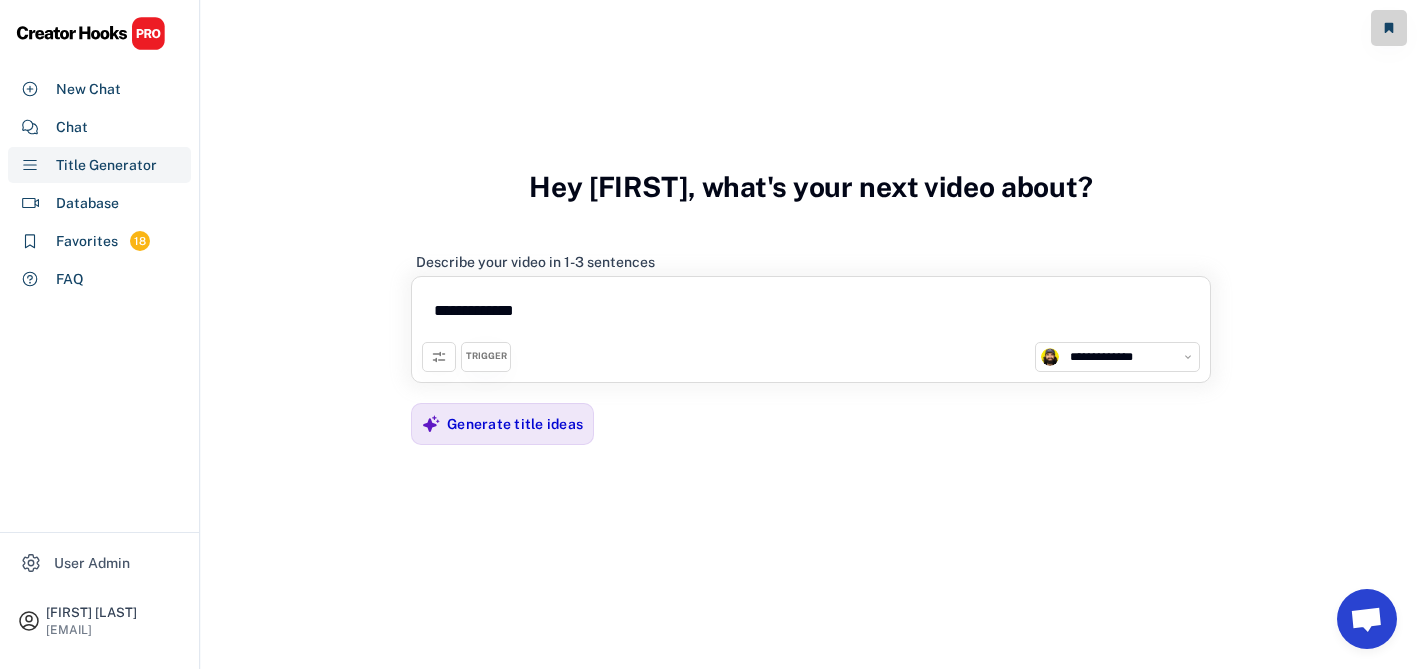 type on "**********" 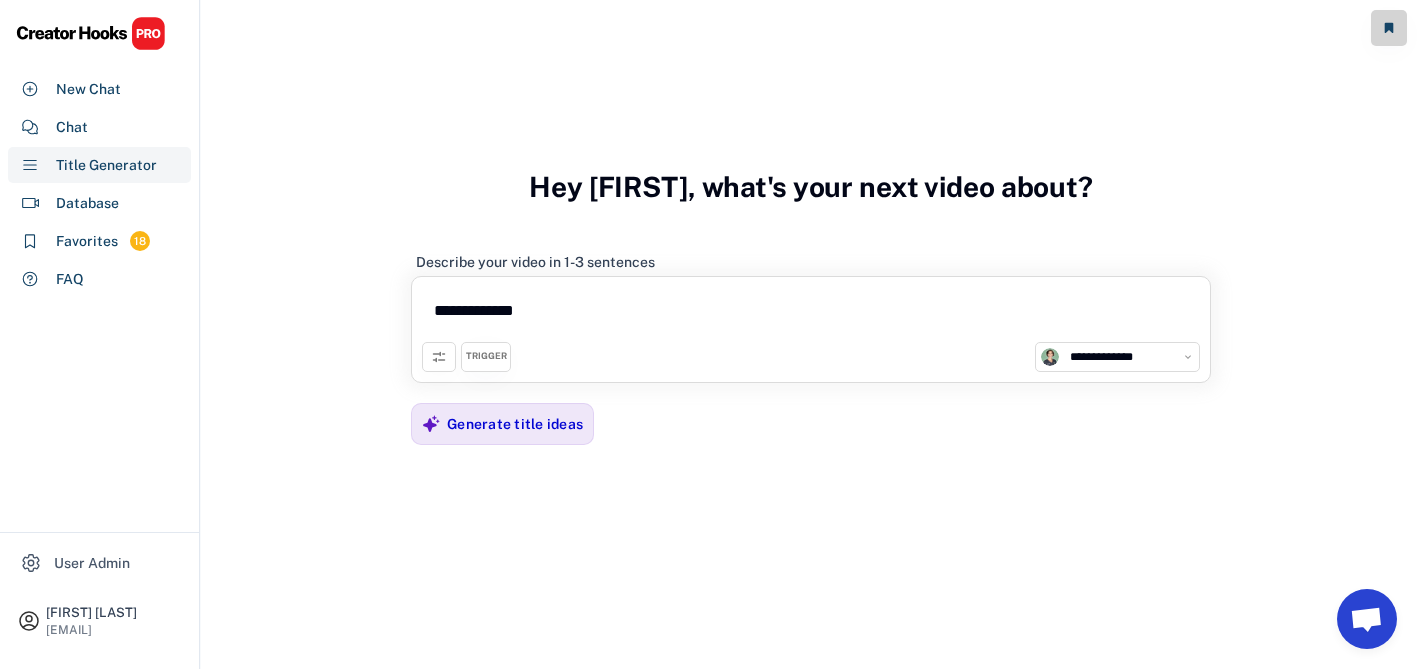 click on "**********" at bounding box center (811, 314) 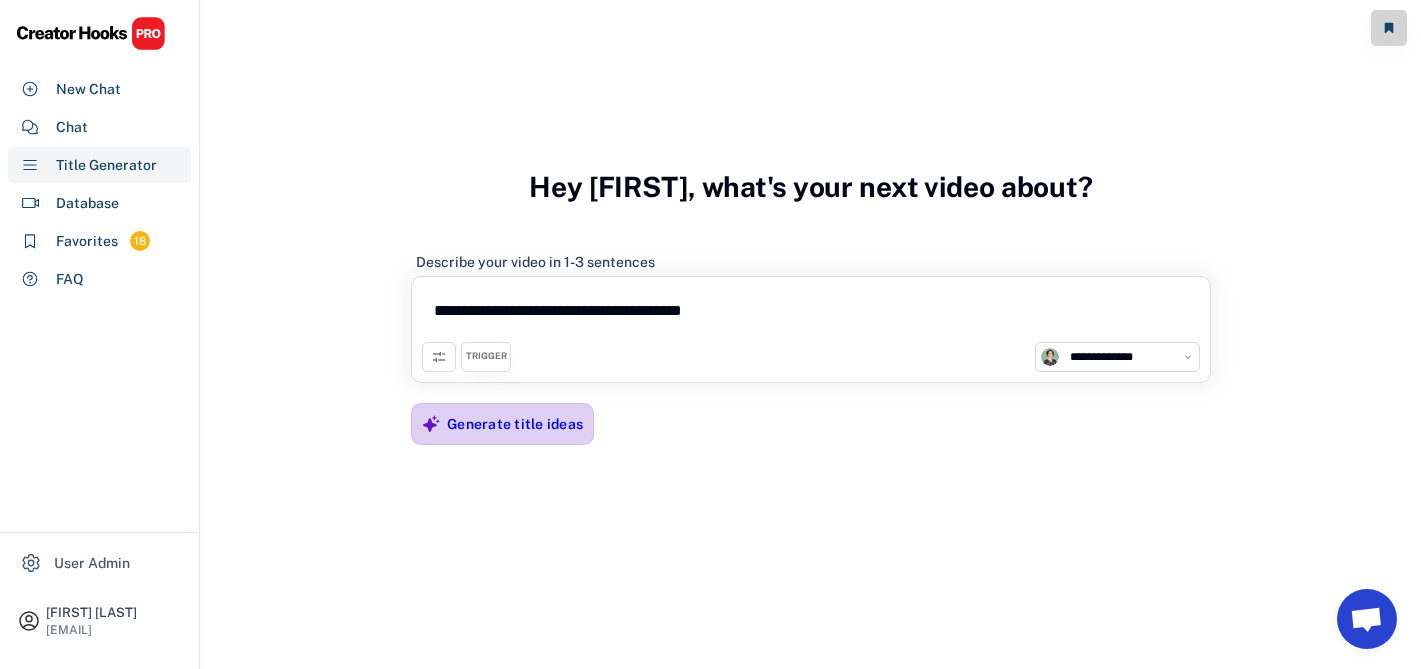 type on "**********" 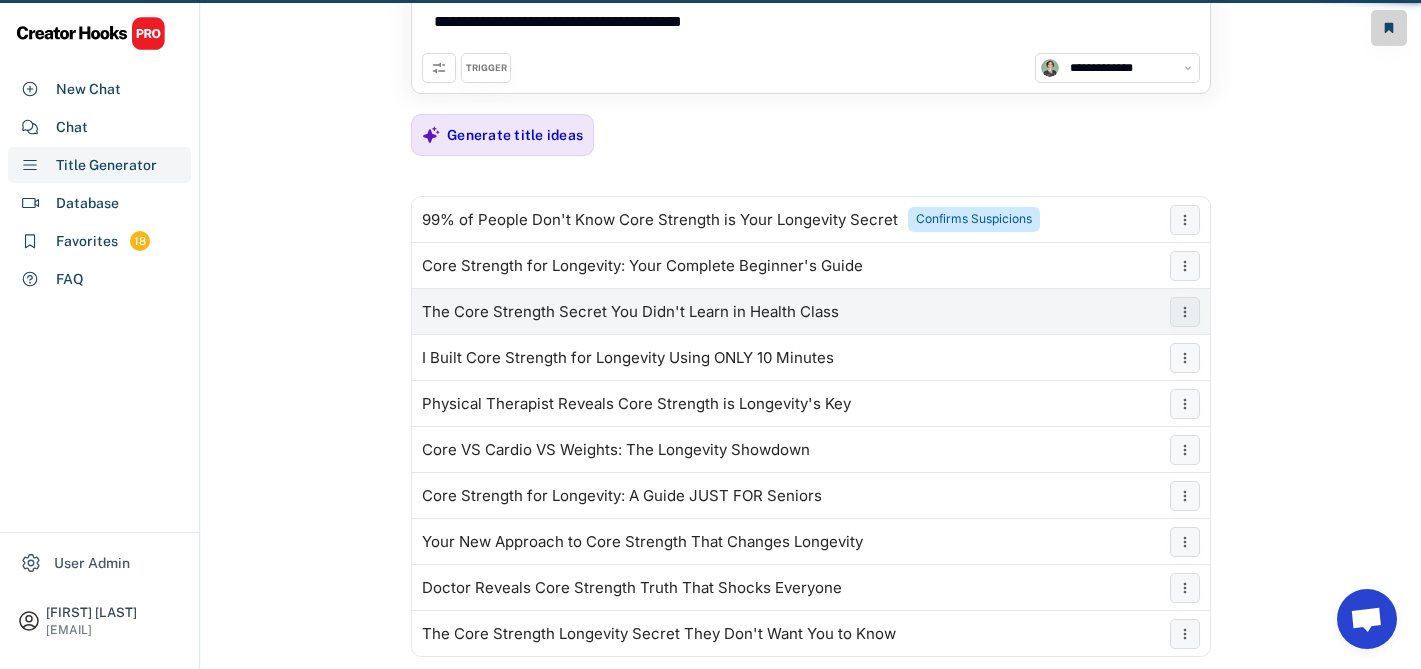 scroll, scrollTop: 0, scrollLeft: 0, axis: both 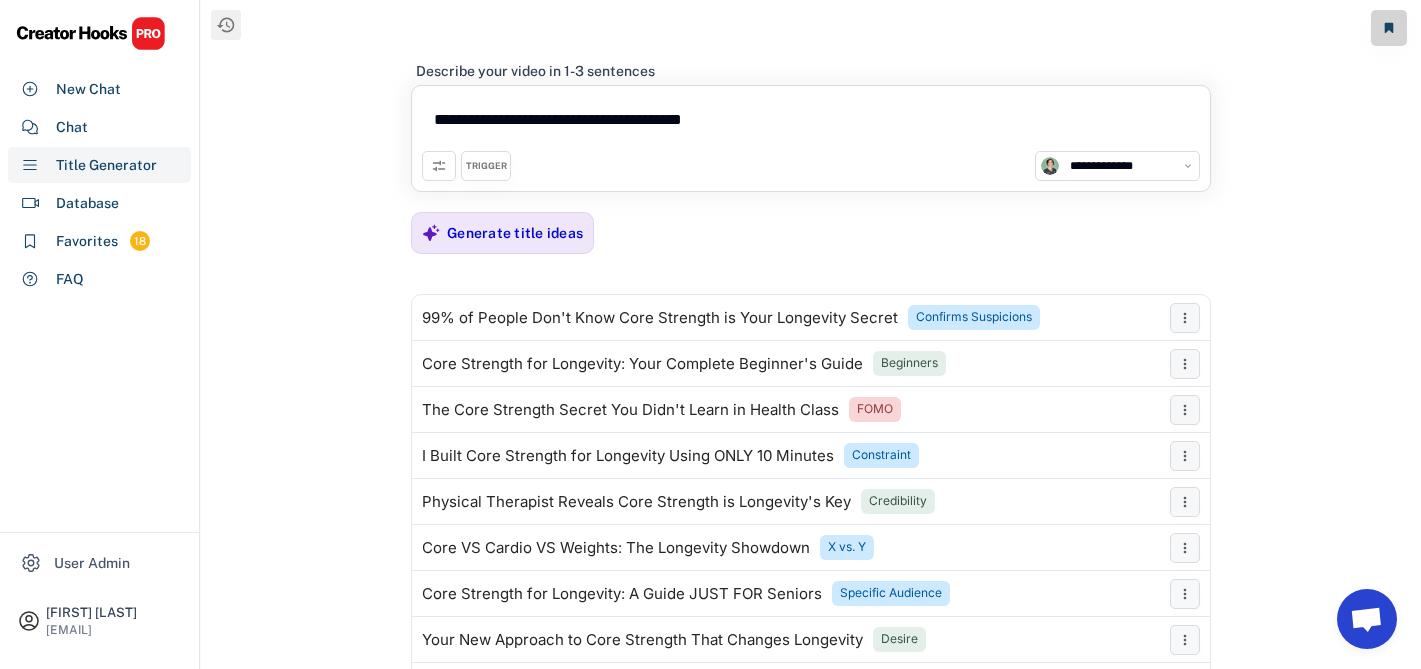 click on "**********" at bounding box center (811, 123) 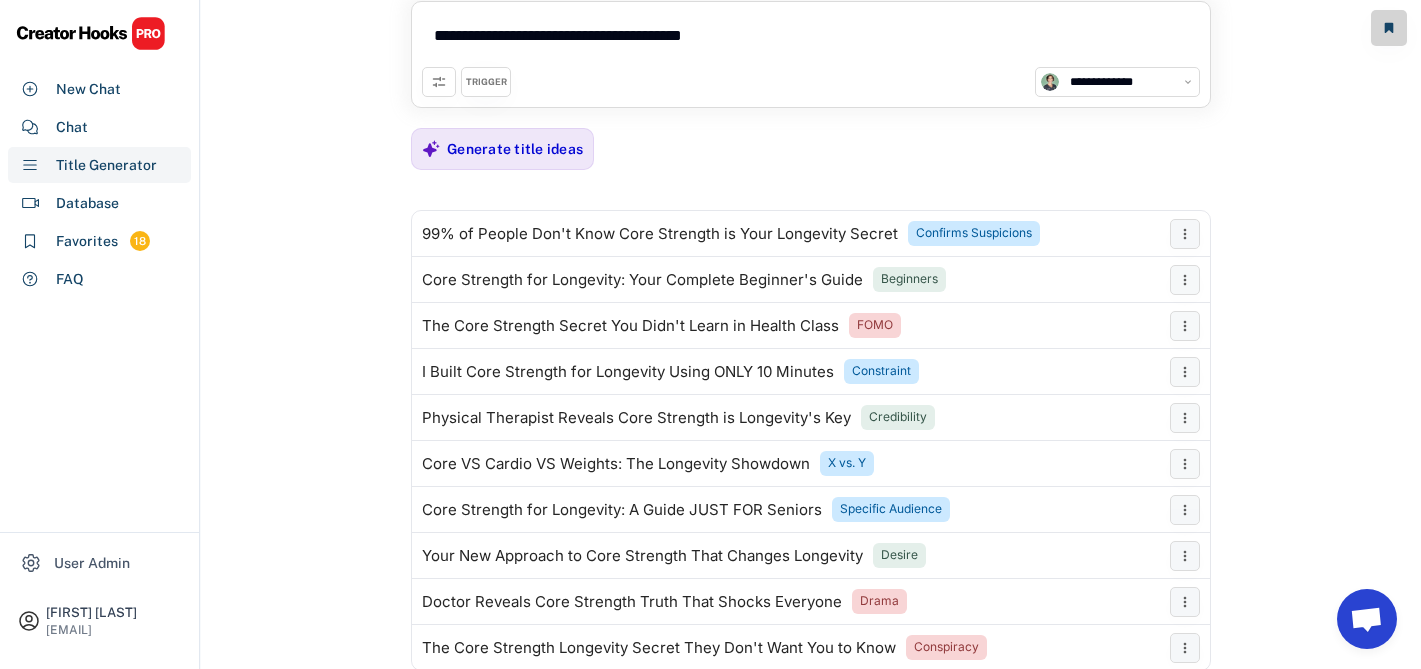 scroll, scrollTop: 85, scrollLeft: 0, axis: vertical 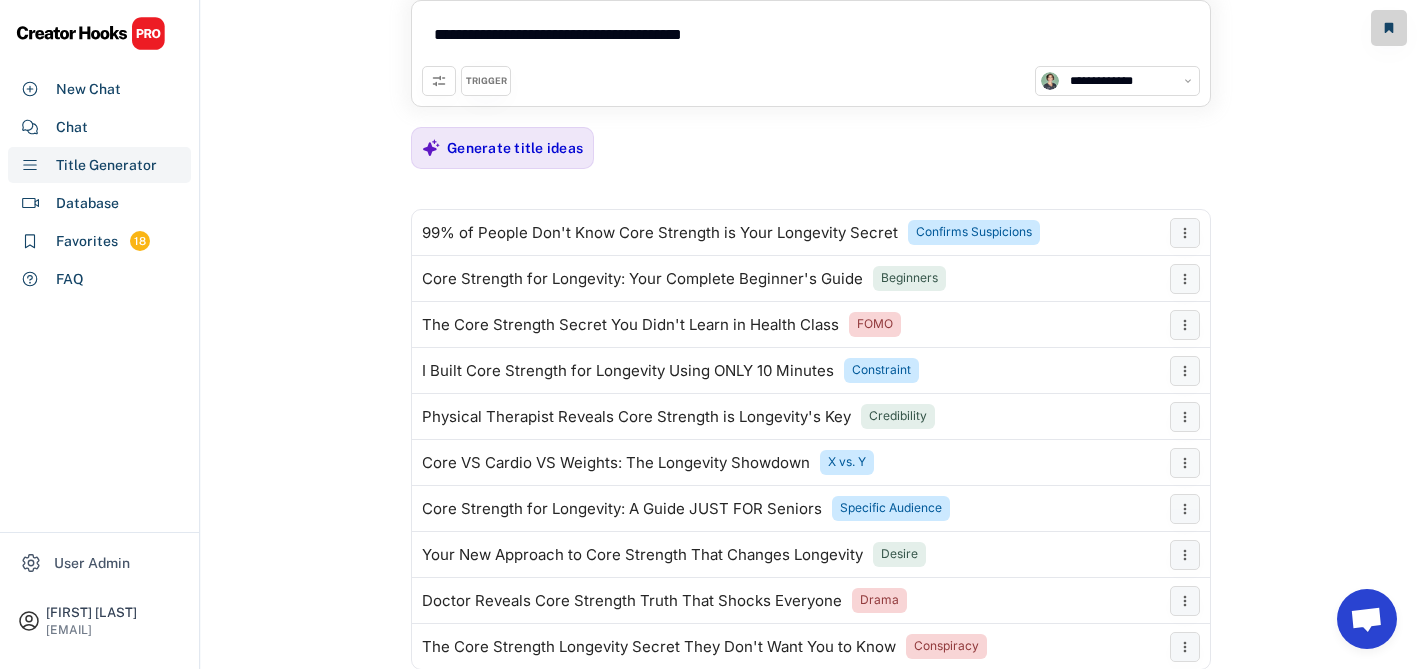 click on "**********" at bounding box center [811, 298] 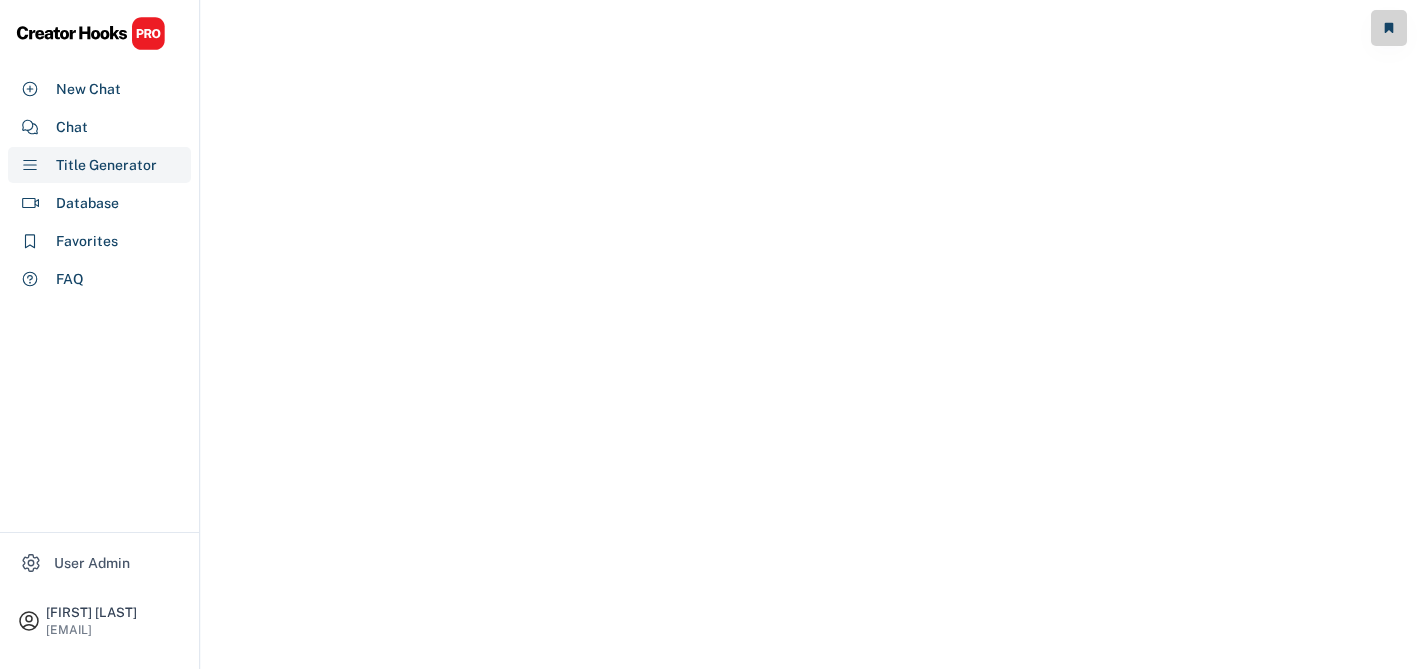 scroll, scrollTop: 0, scrollLeft: 0, axis: both 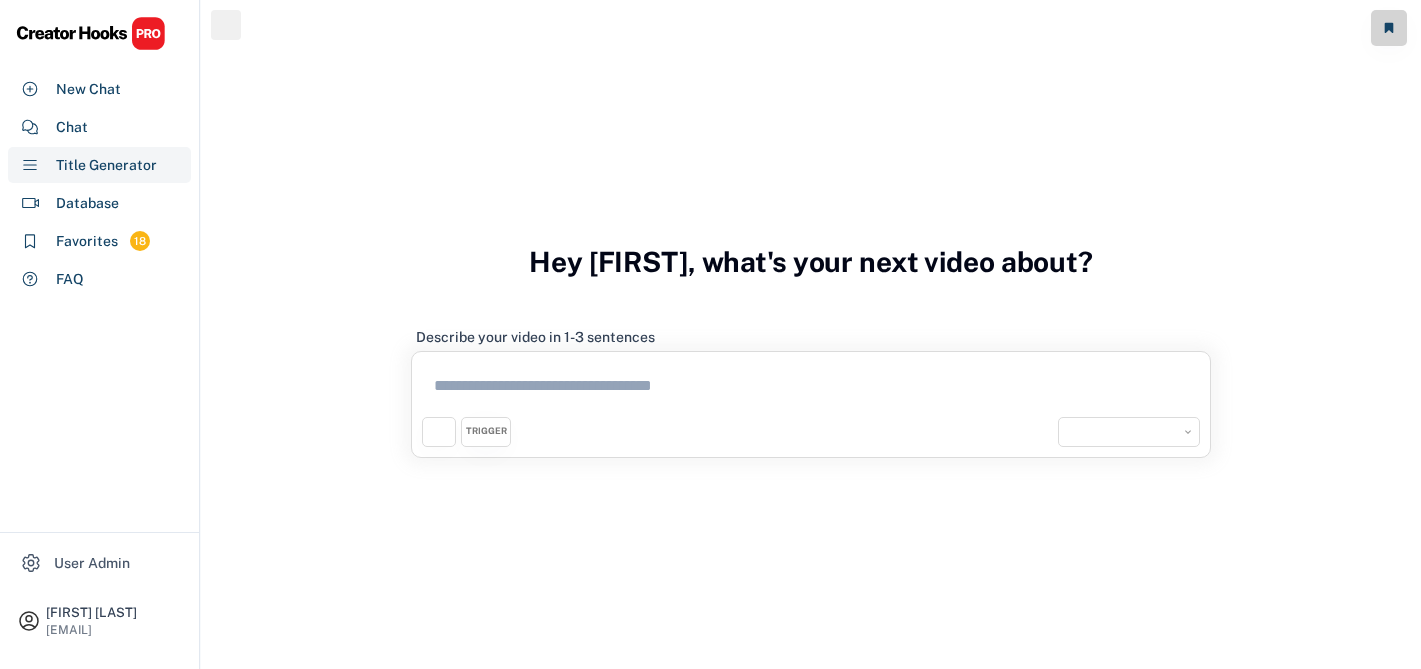 select on "**********" 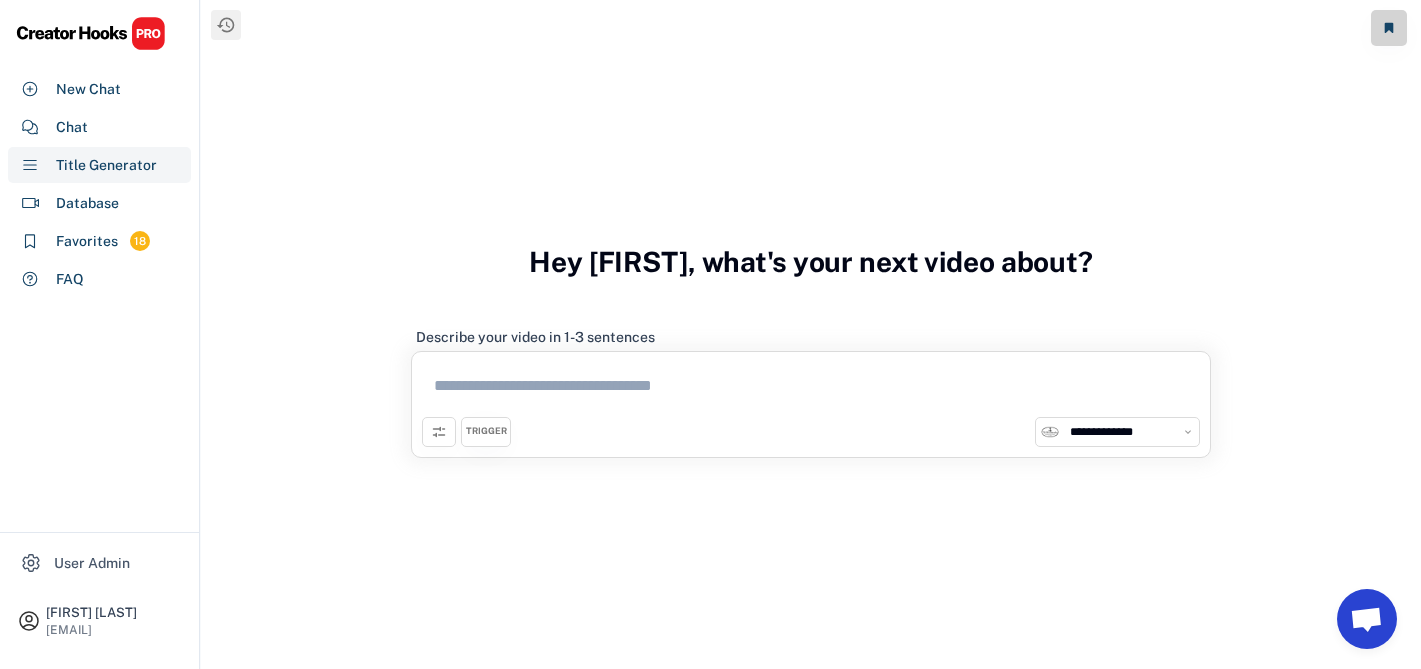 click at bounding box center (811, 389) 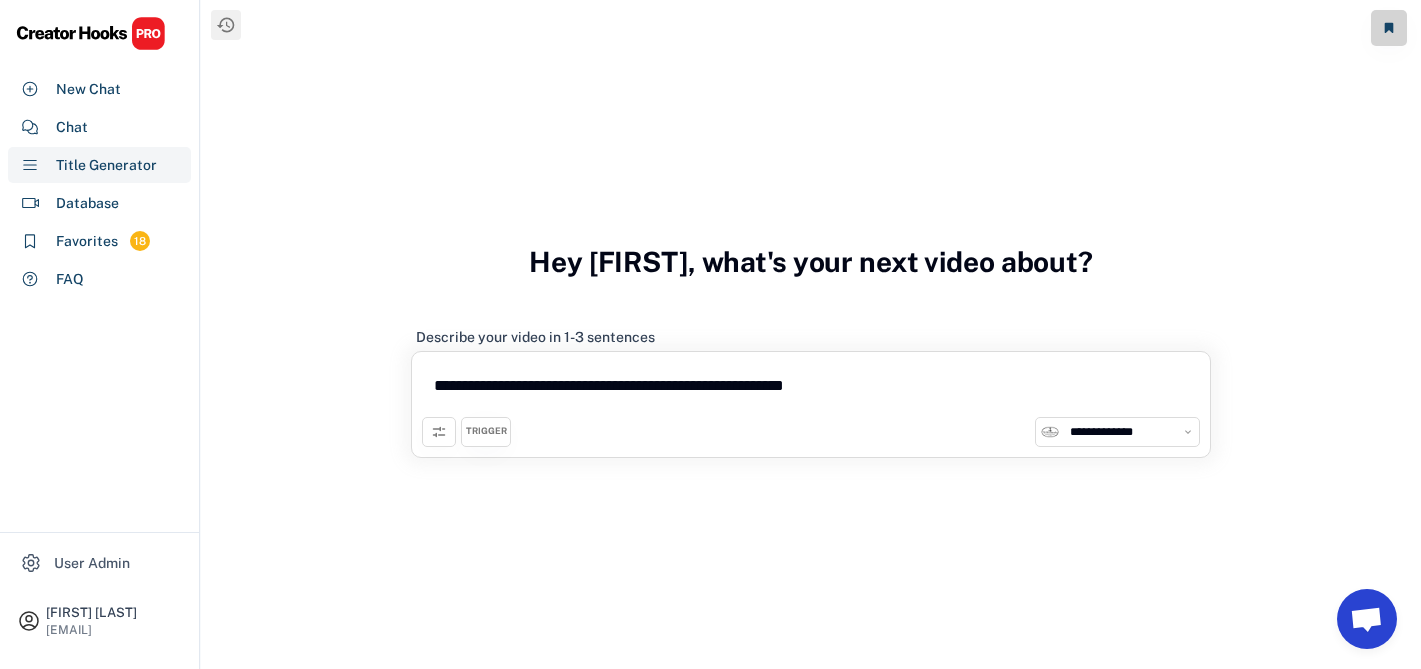 click on "**********" at bounding box center [811, 389] 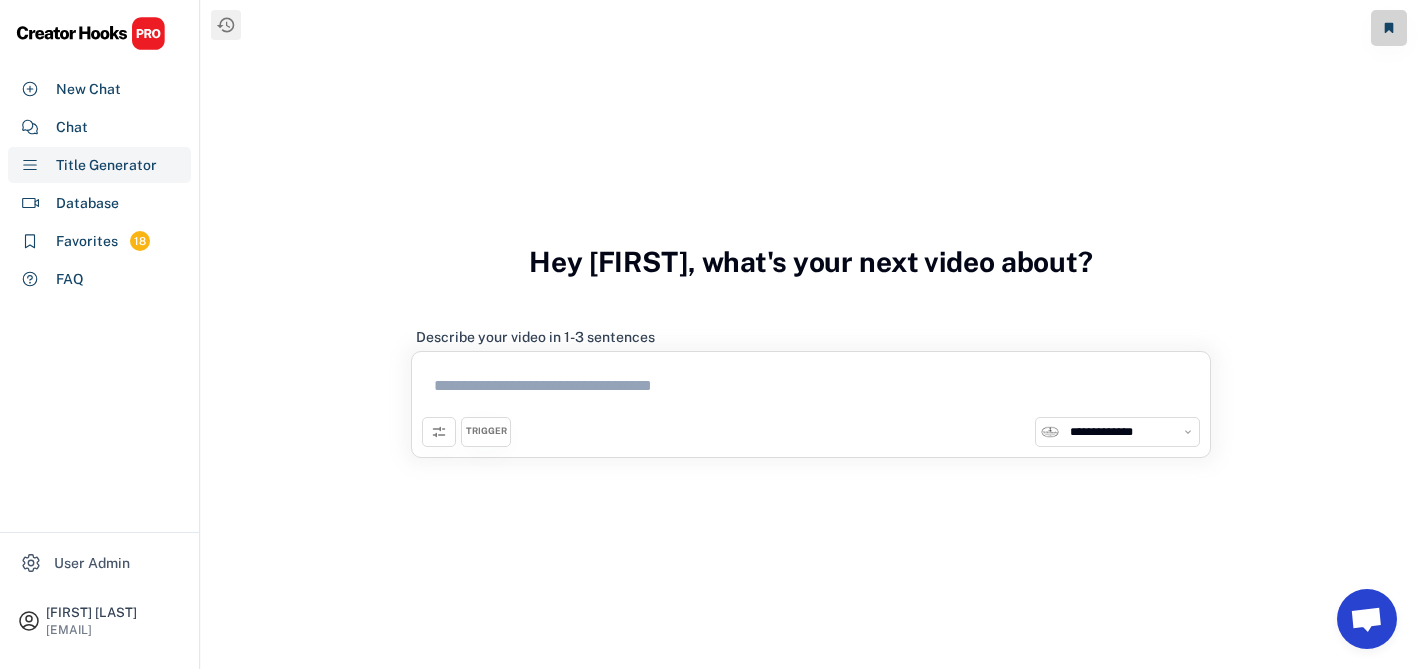 click at bounding box center [811, 389] 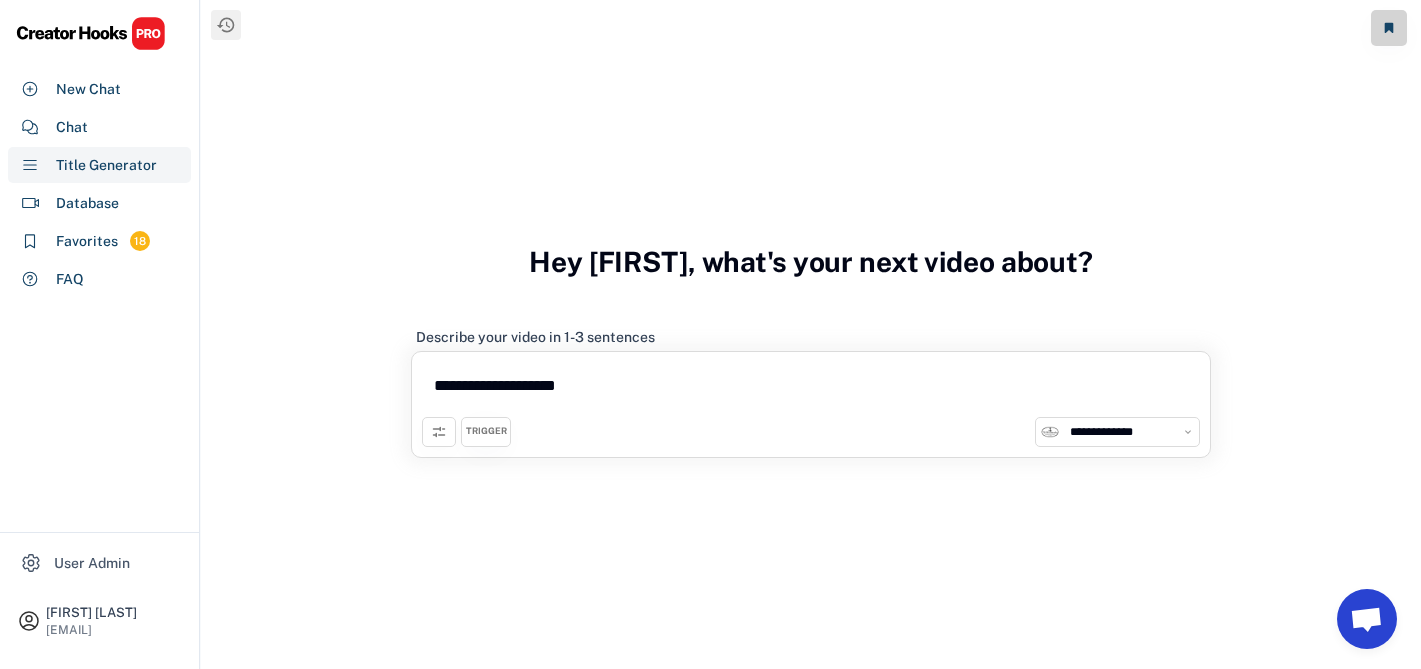 type on "**********" 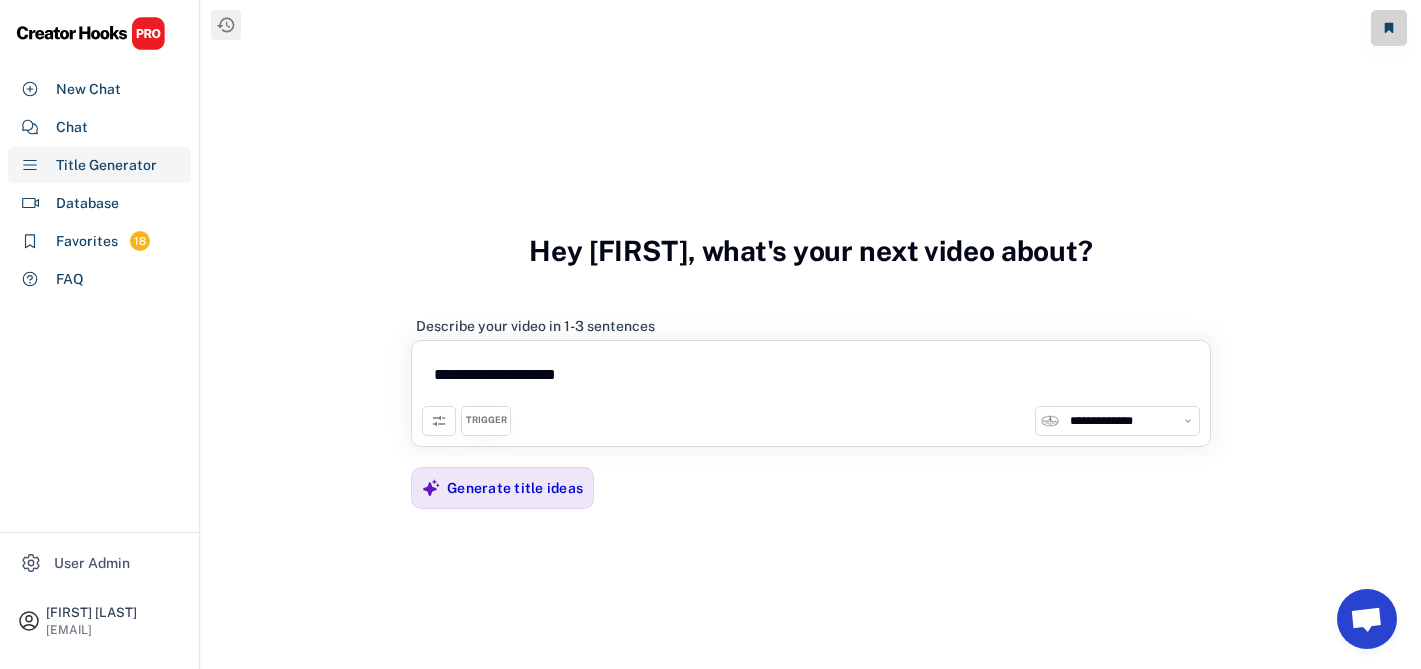 select on "**********" 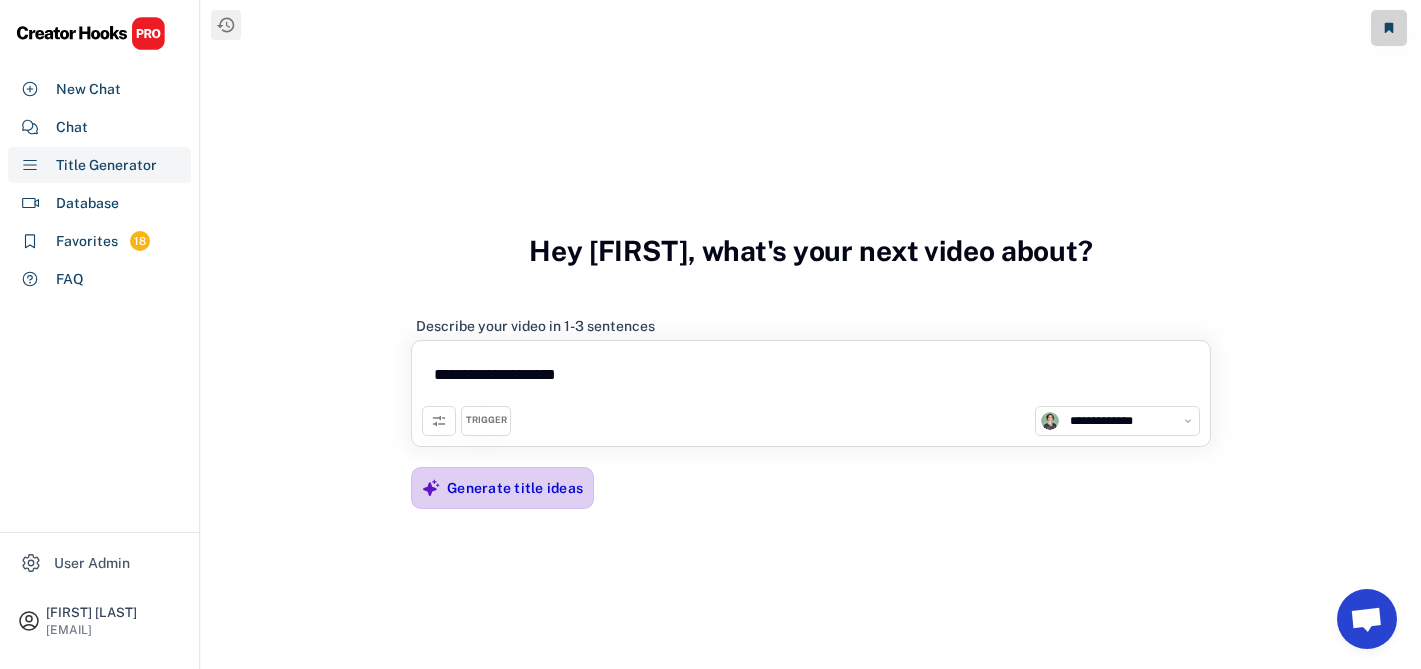 click on "Generate title ideas" at bounding box center (515, 488) 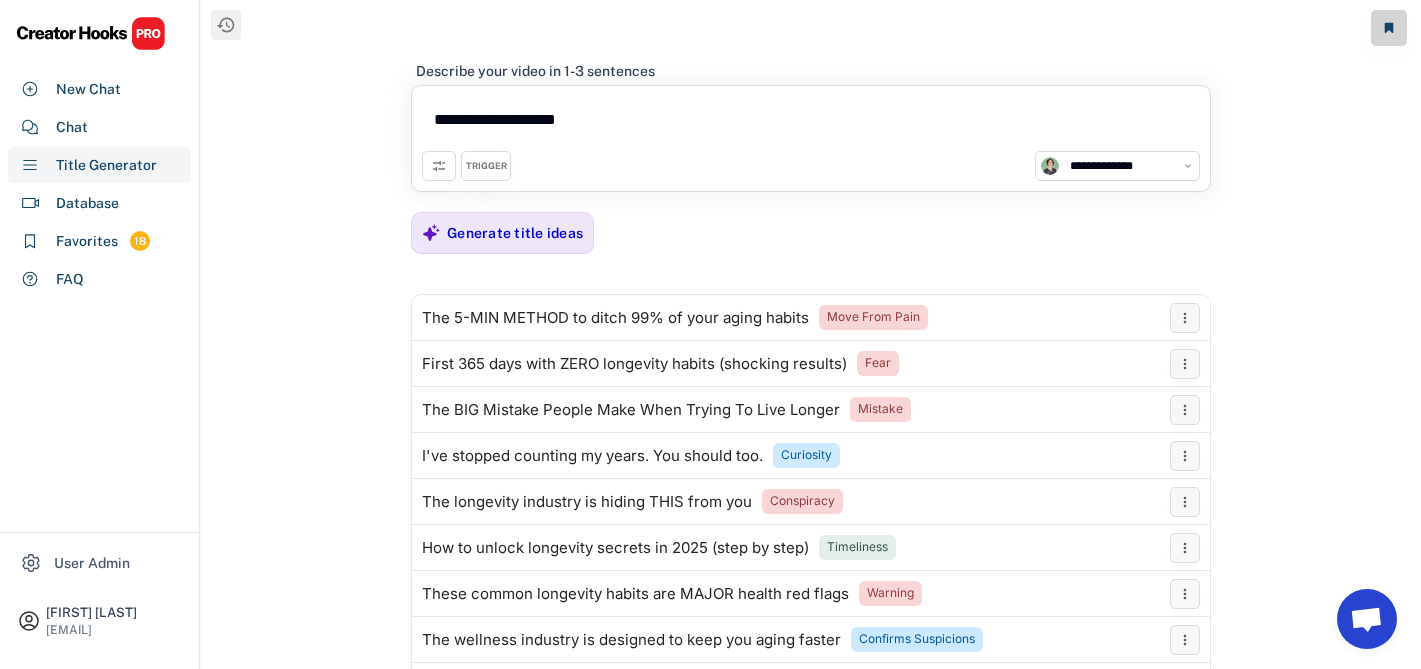 click on "**********" at bounding box center (811, 123) 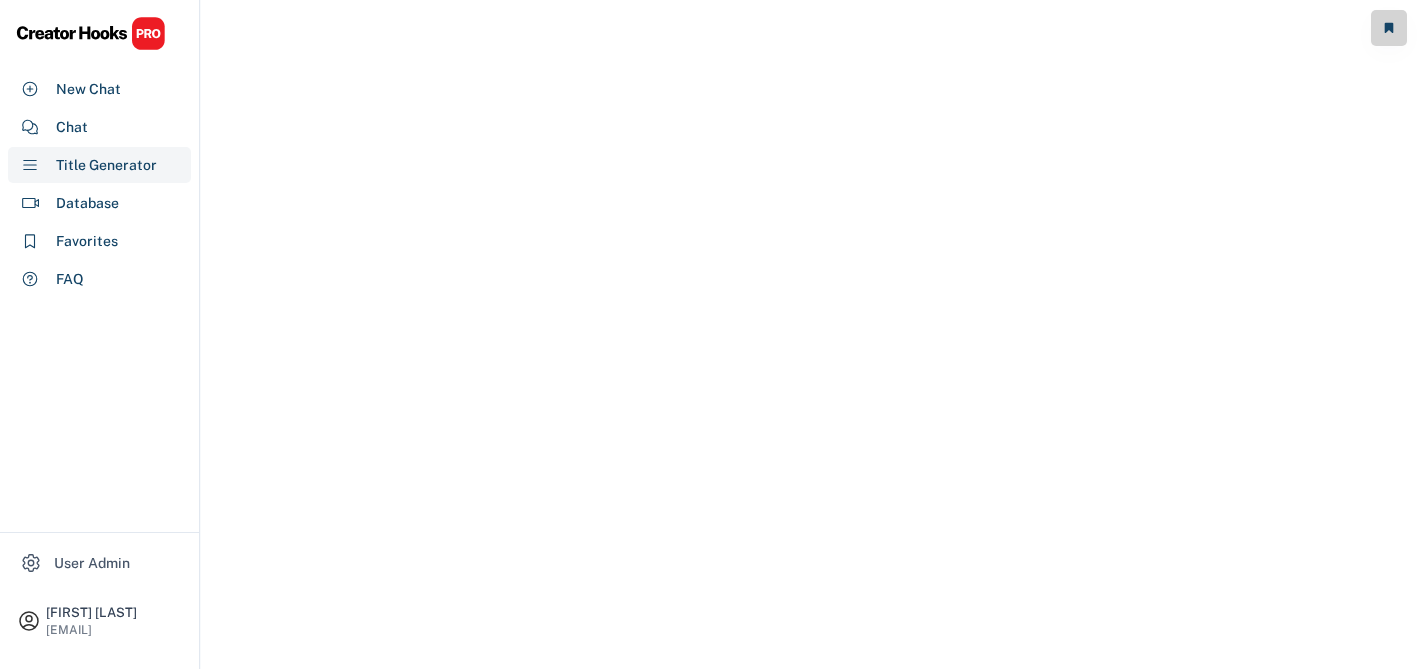 scroll, scrollTop: 0, scrollLeft: 0, axis: both 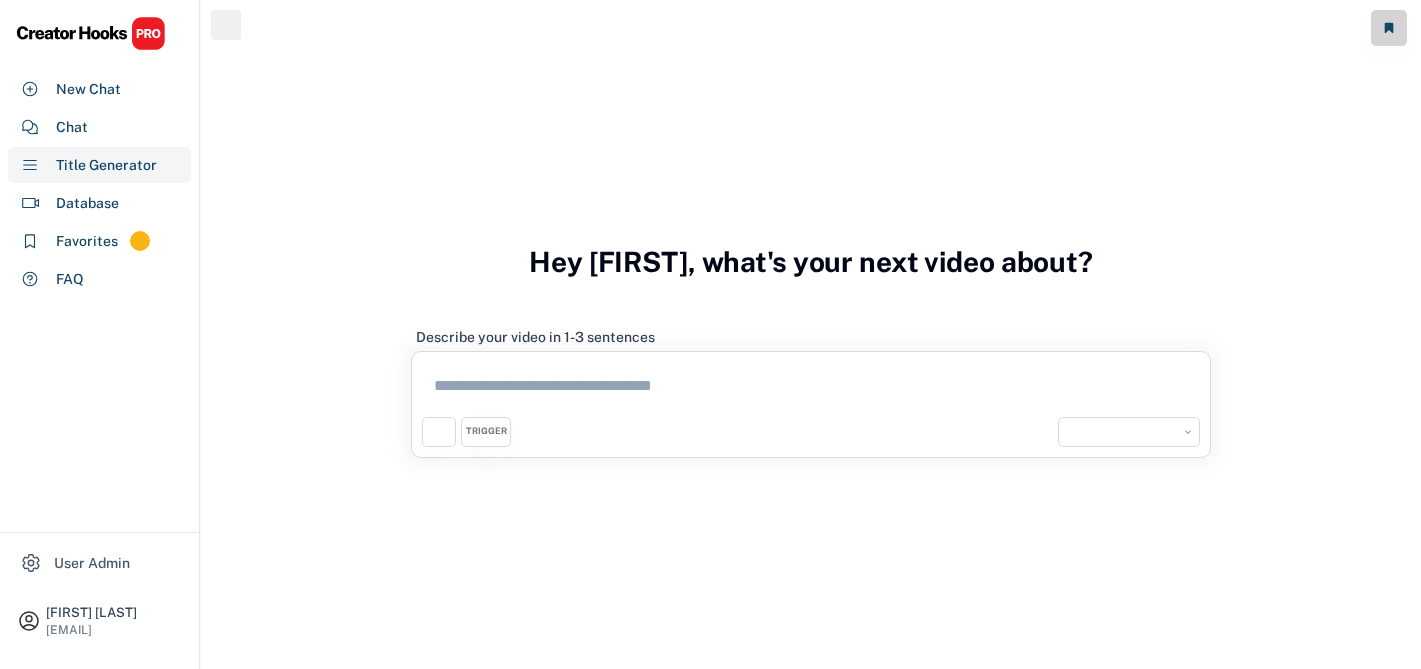 select on "**********" 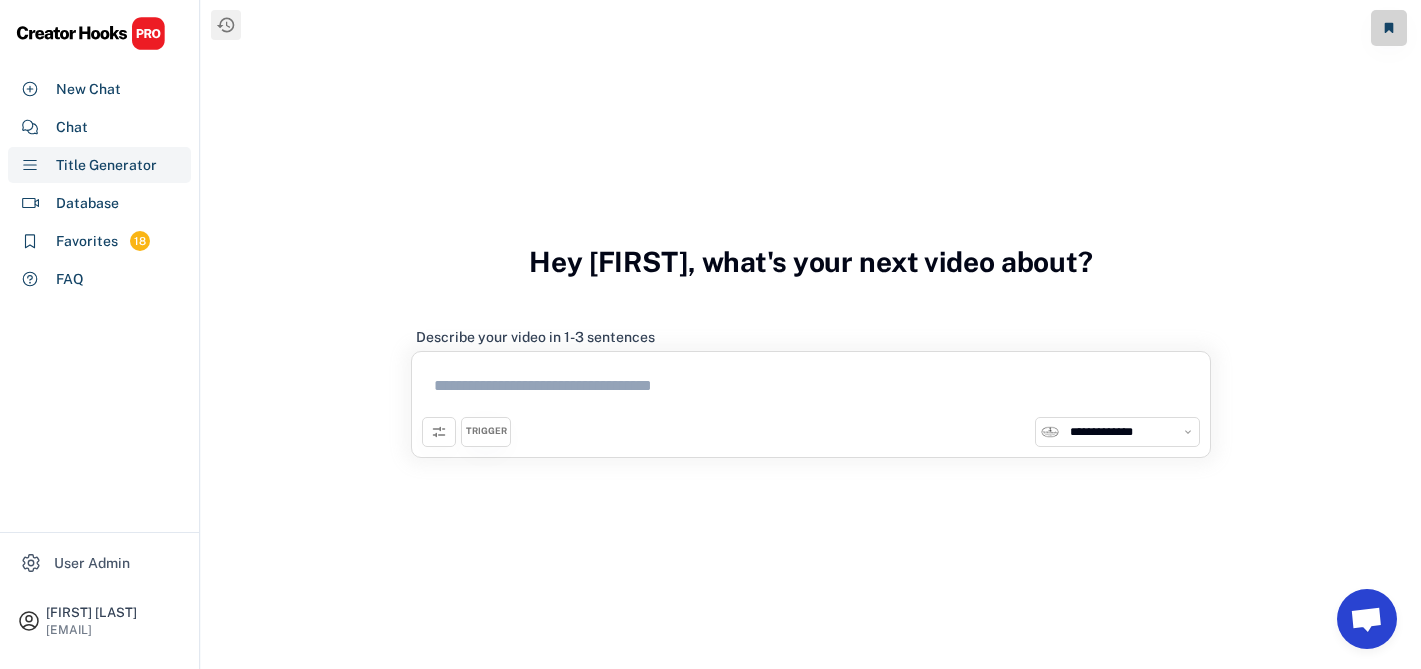 click at bounding box center (811, 389) 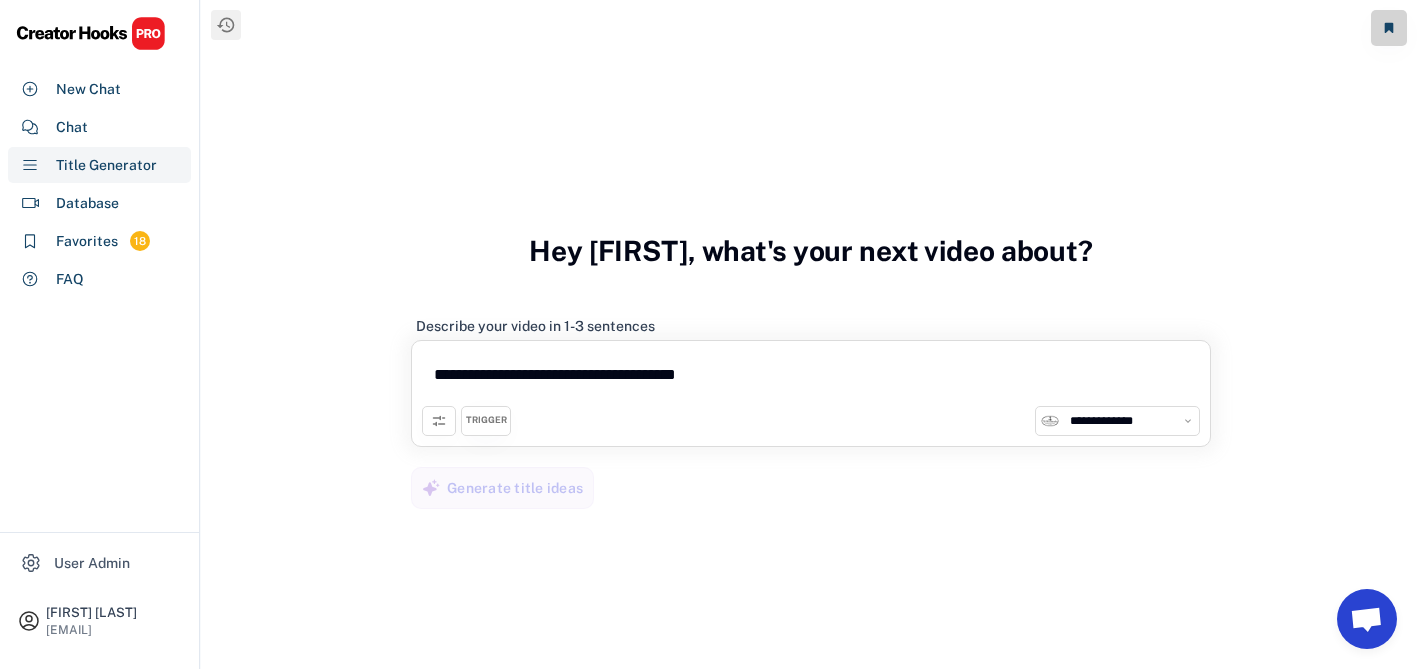 type on "**********" 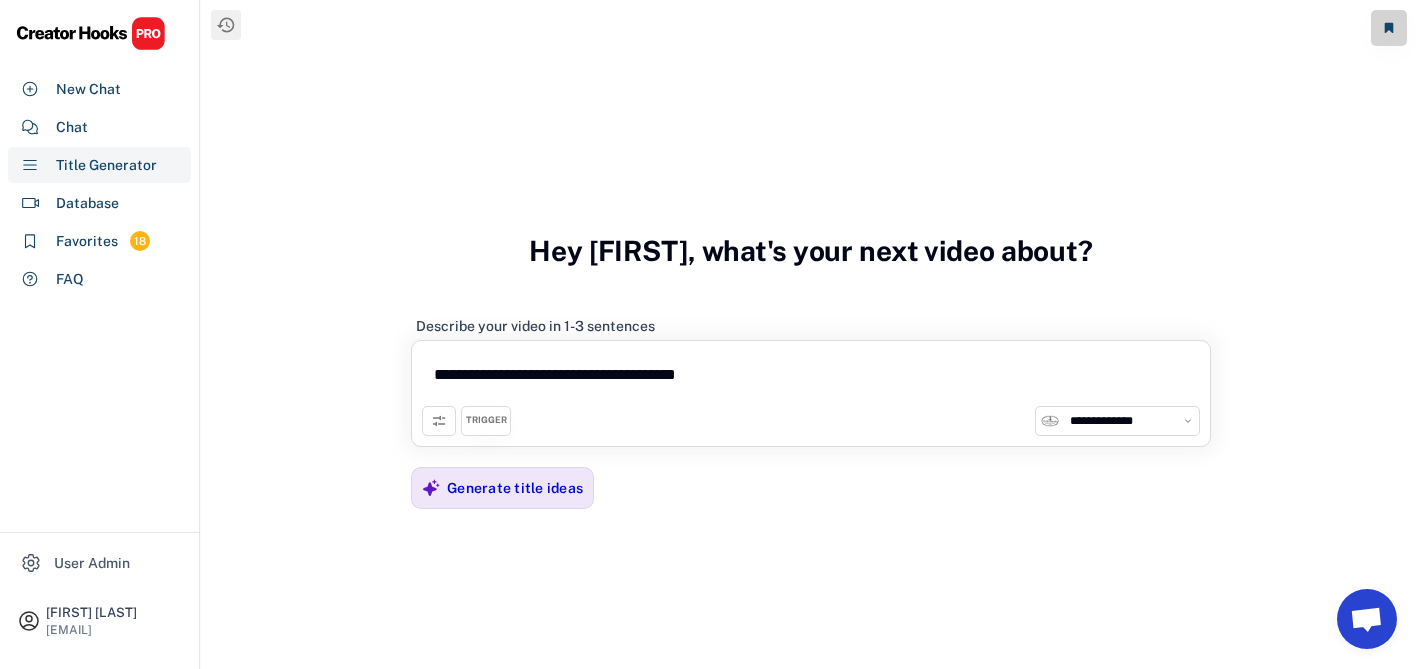 click on "**********" at bounding box center (1129, 421) 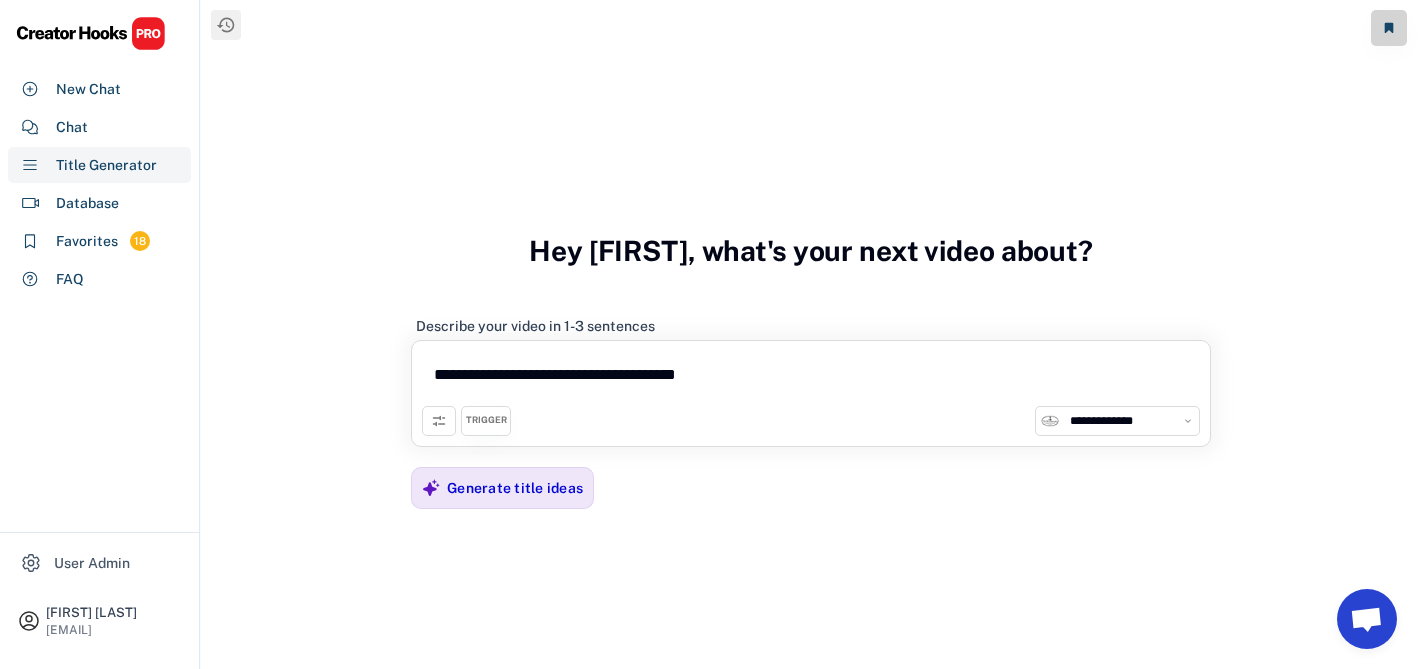 select on "**********" 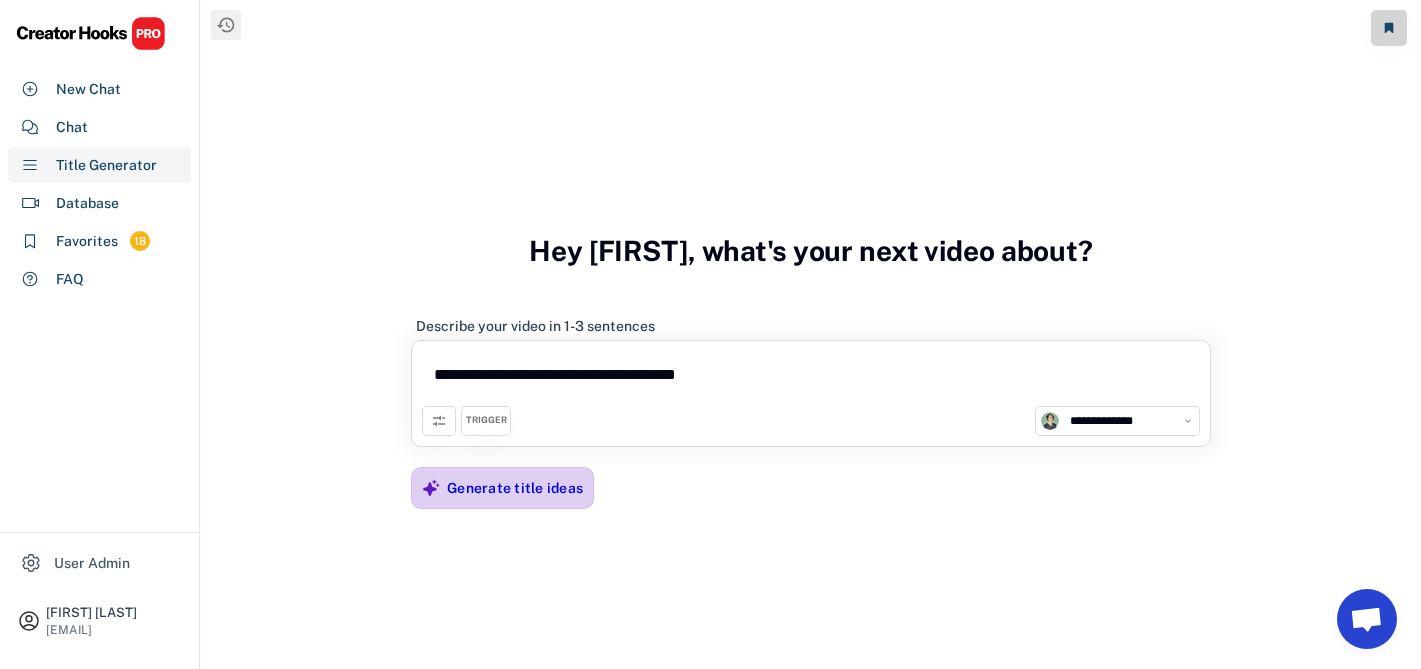click on "Generate title ideas" at bounding box center [515, 488] 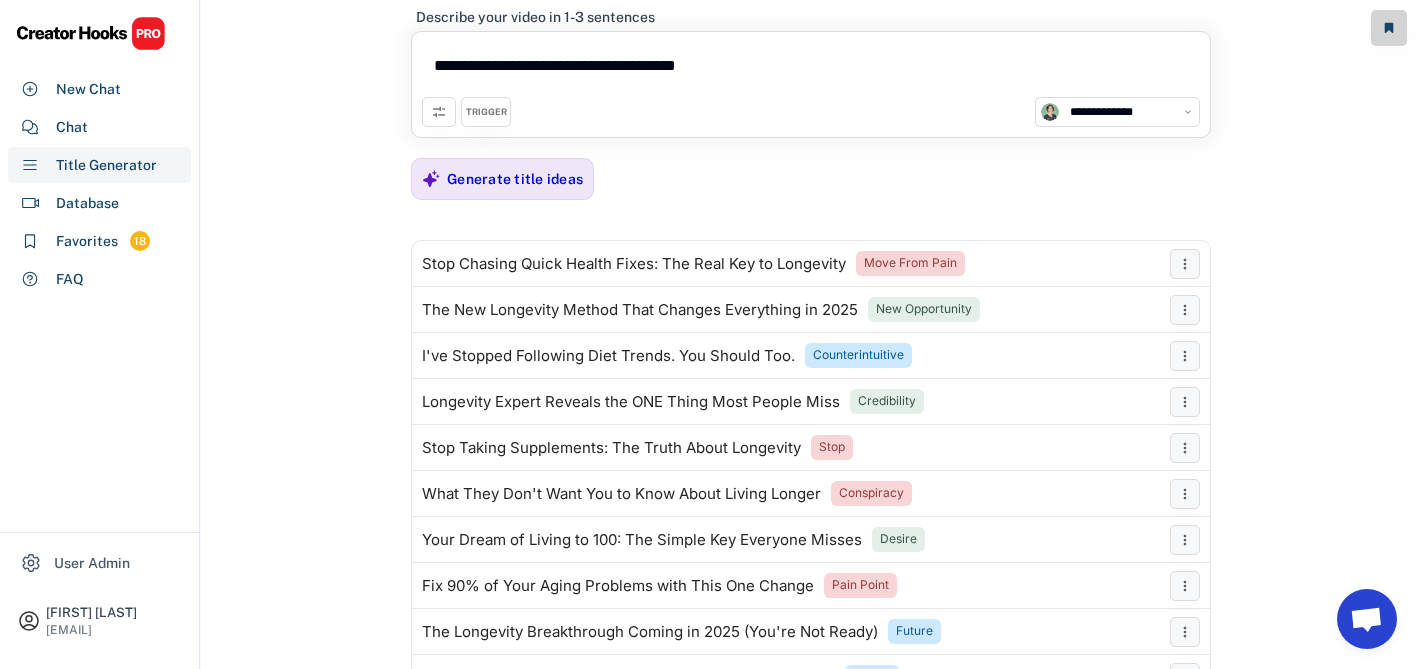 scroll, scrollTop: 53, scrollLeft: 0, axis: vertical 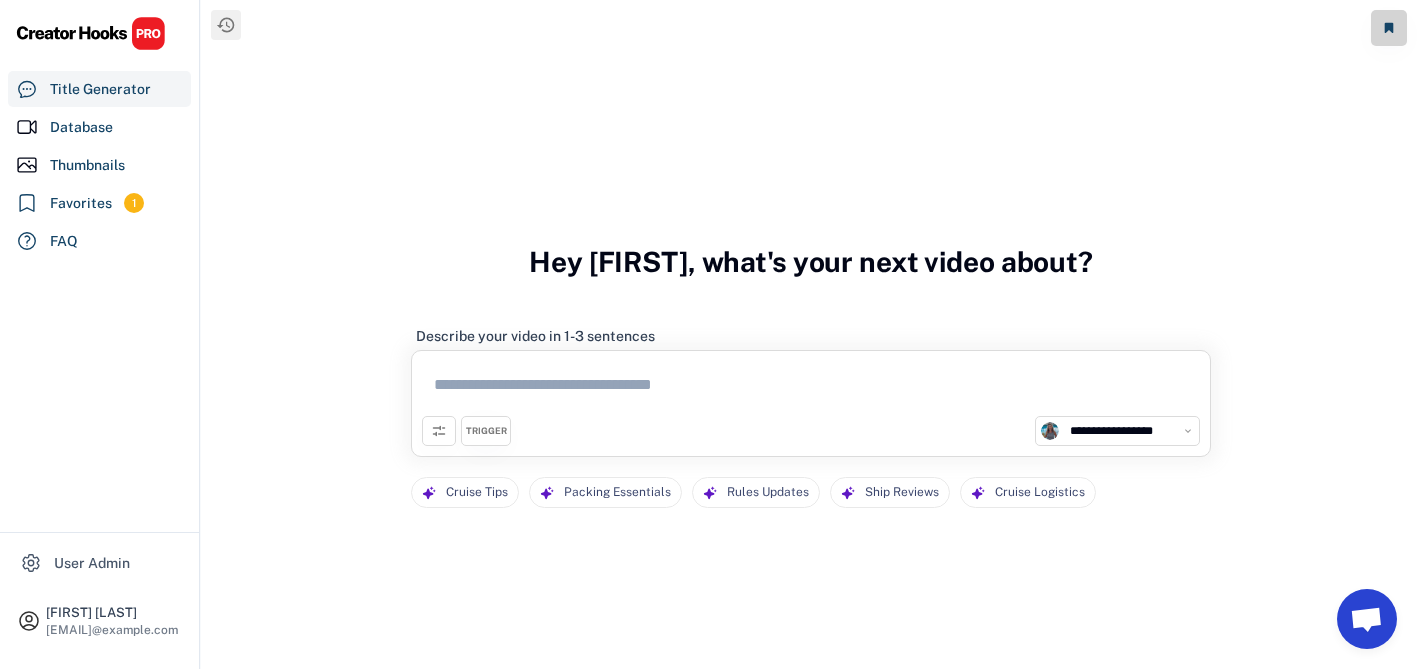 select on "**********" 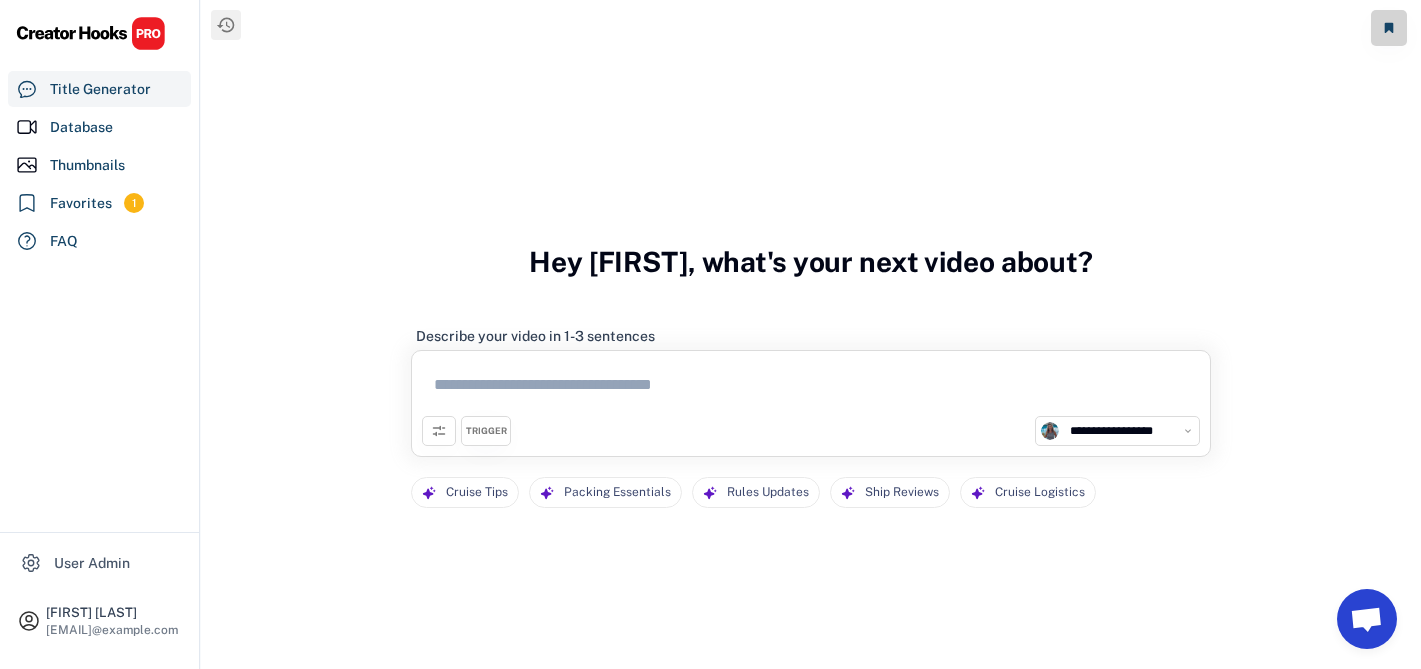 click on "**********" at bounding box center [1129, 431] 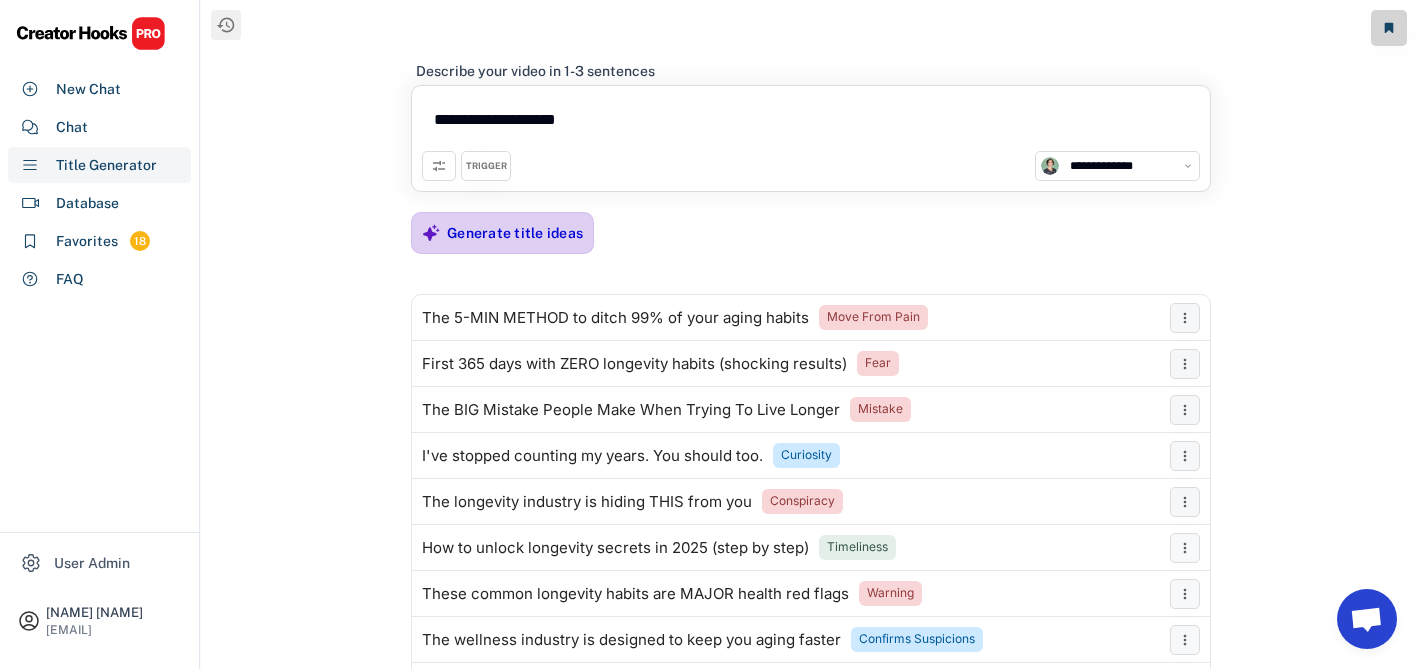 select on "**********" 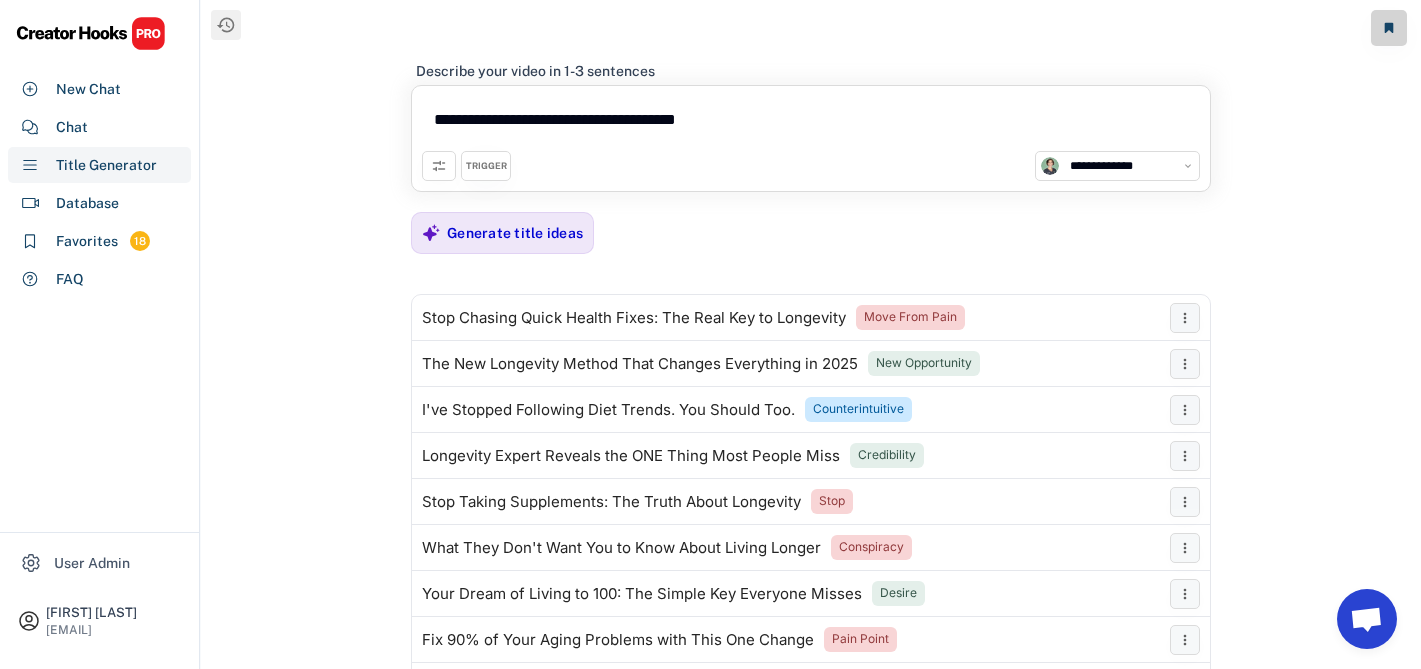 select on "**********" 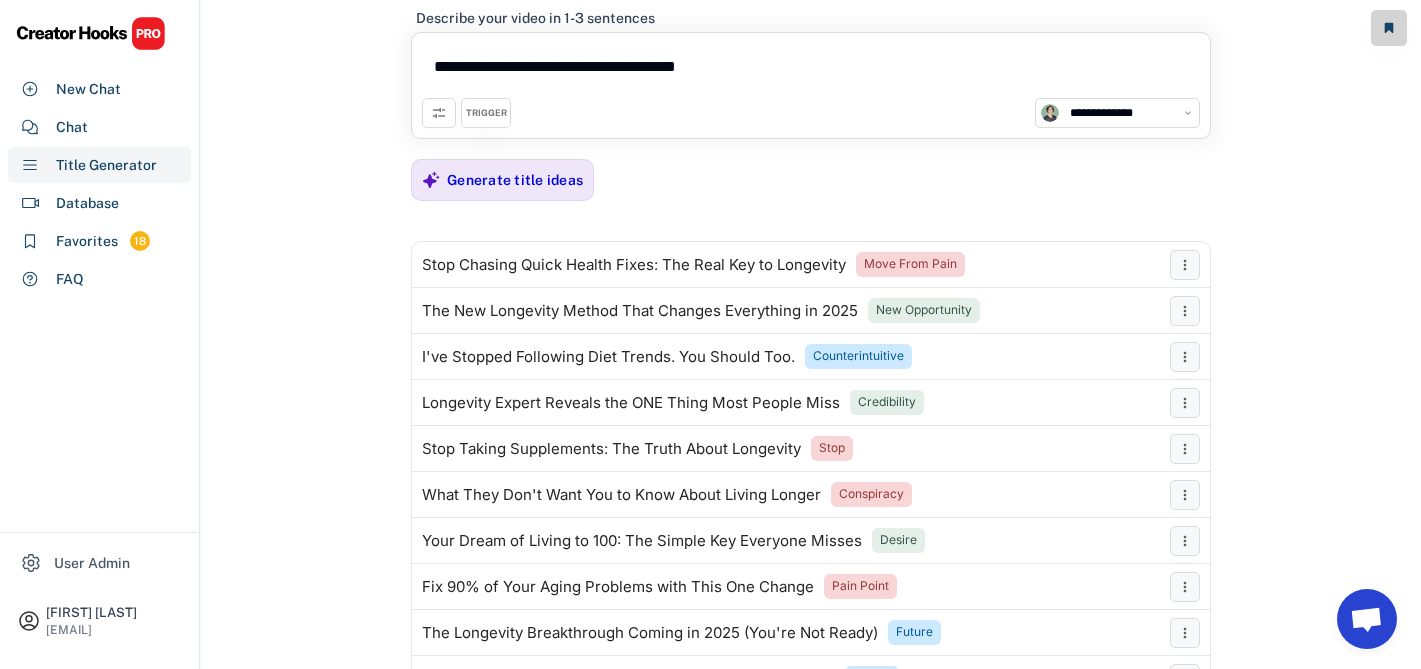 click on "**********" at bounding box center [1129, 113] 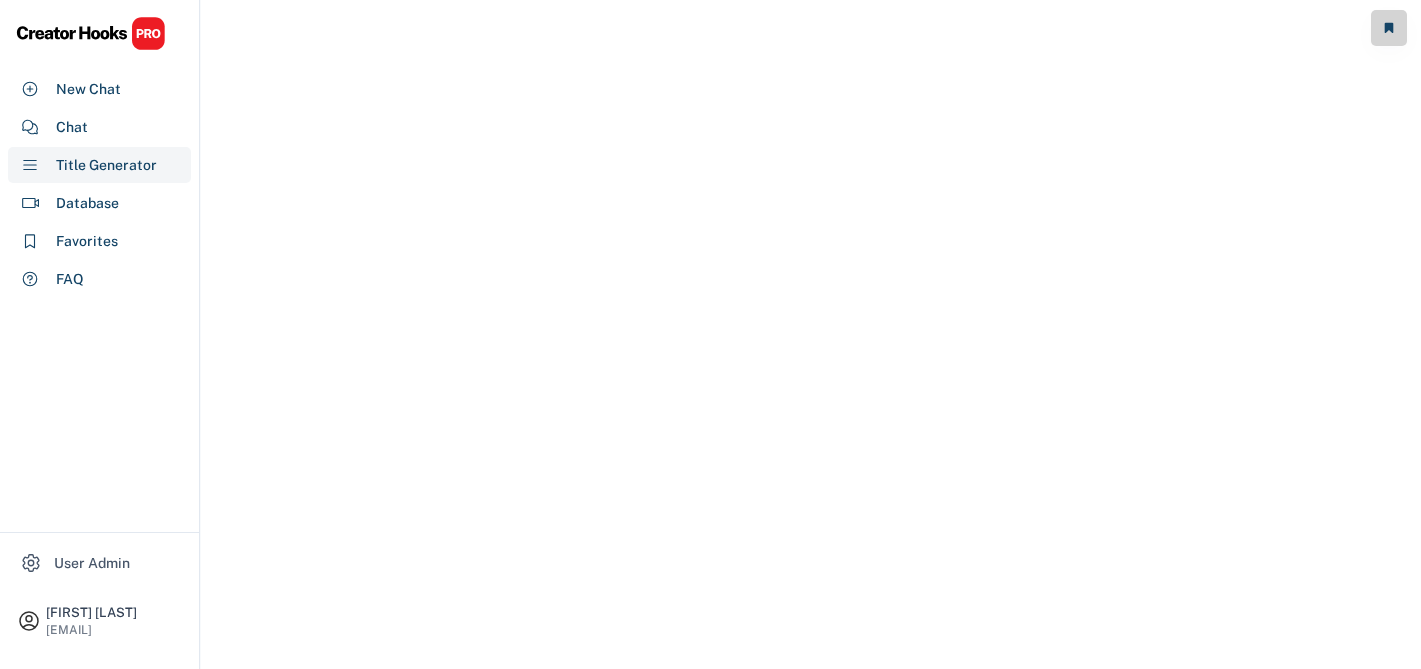 scroll, scrollTop: 0, scrollLeft: 0, axis: both 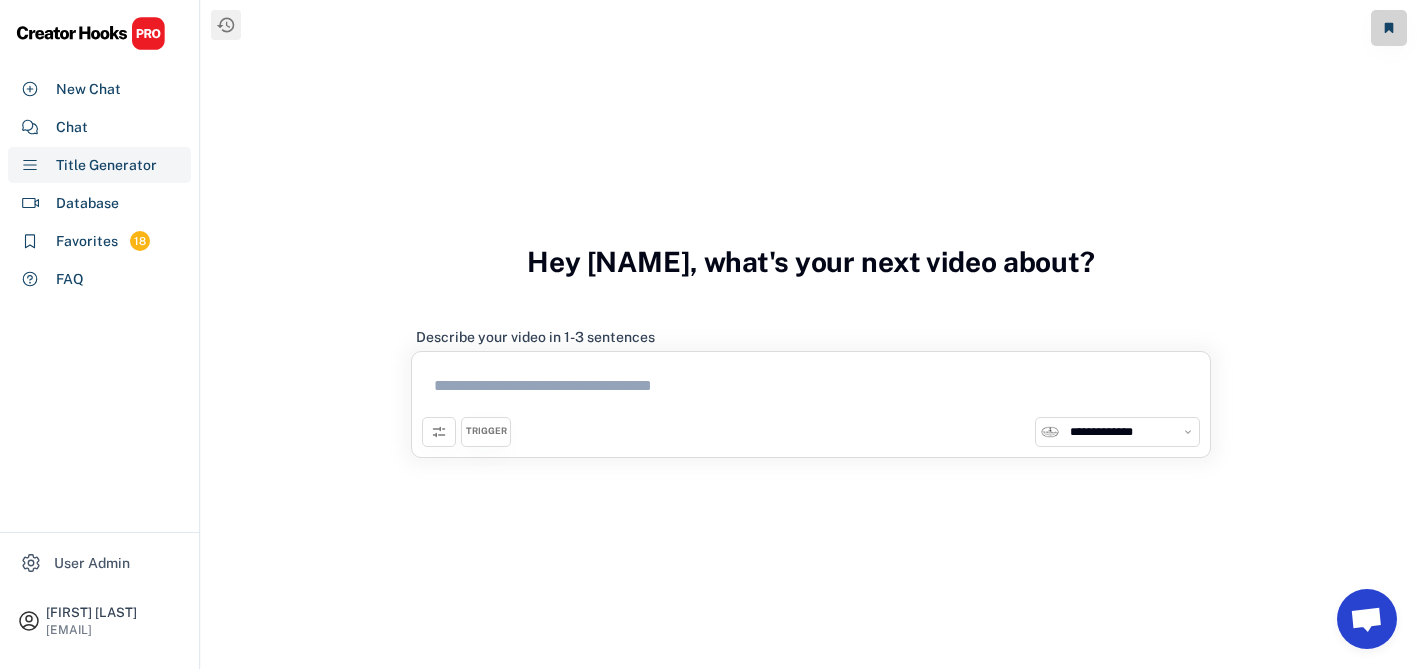 click on "**********" at bounding box center (1129, 432) 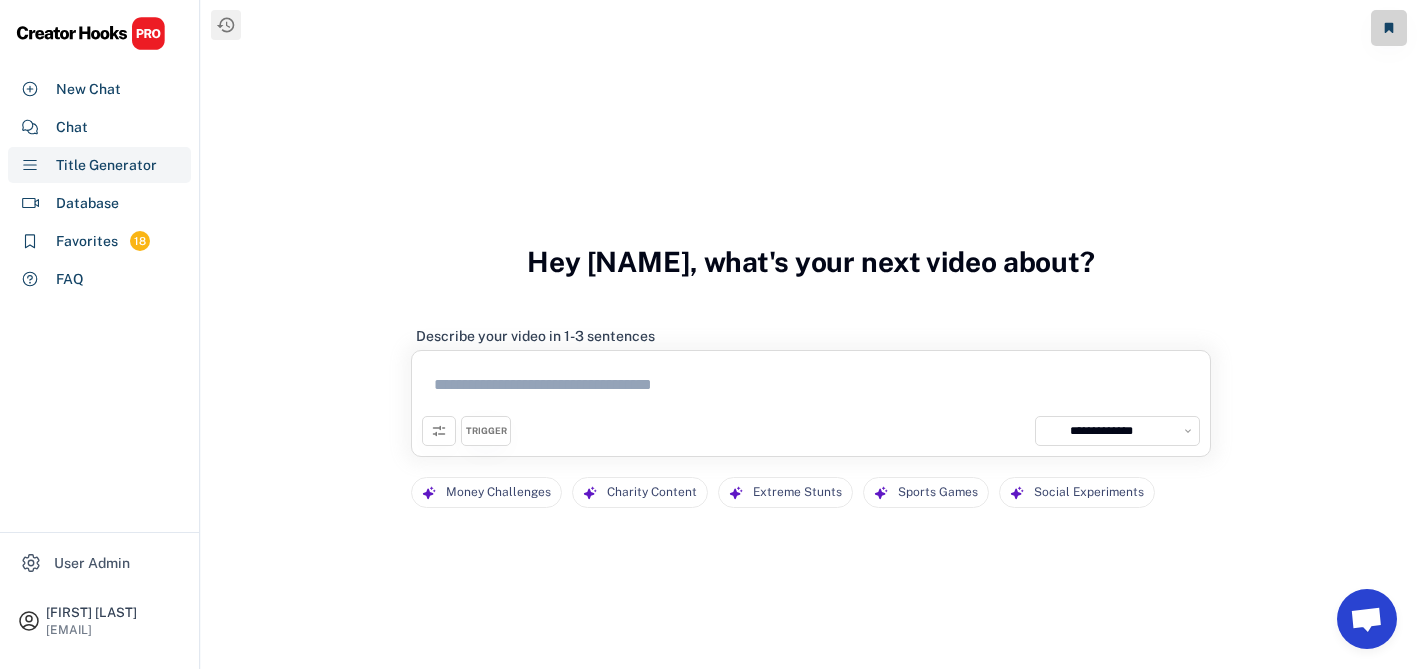 click at bounding box center [811, 388] 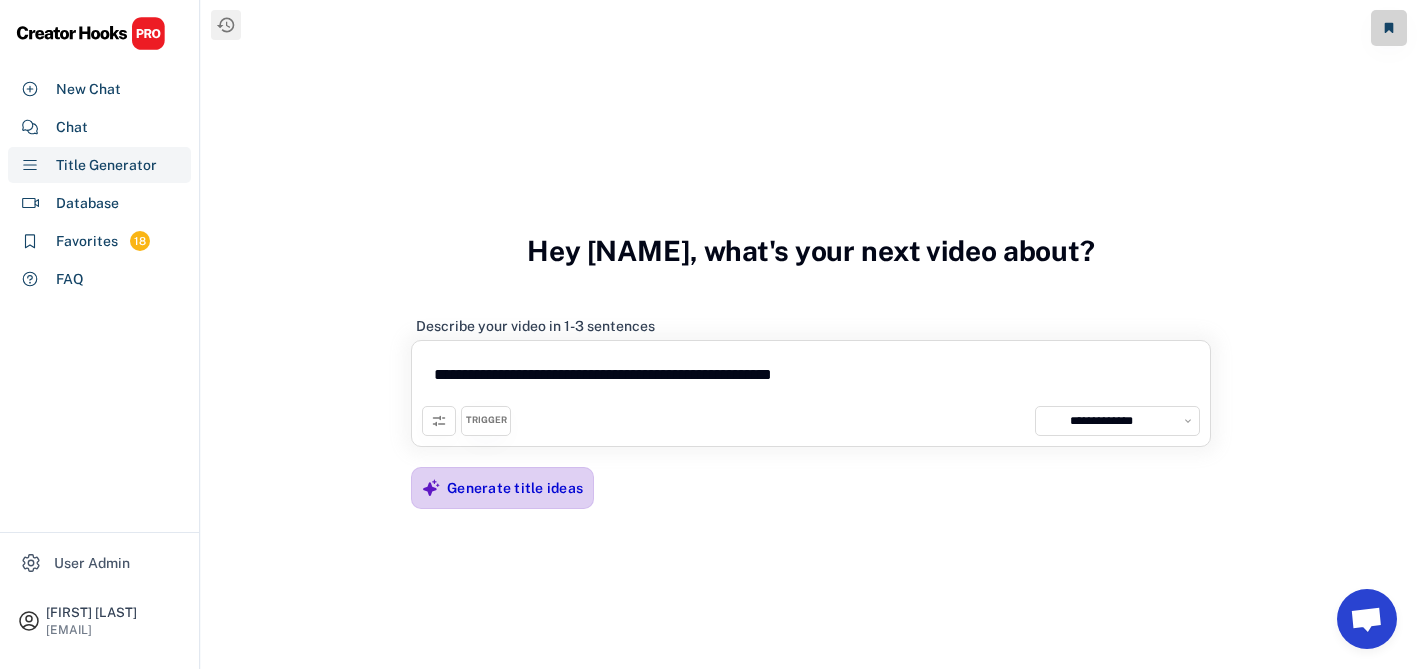 type on "**********" 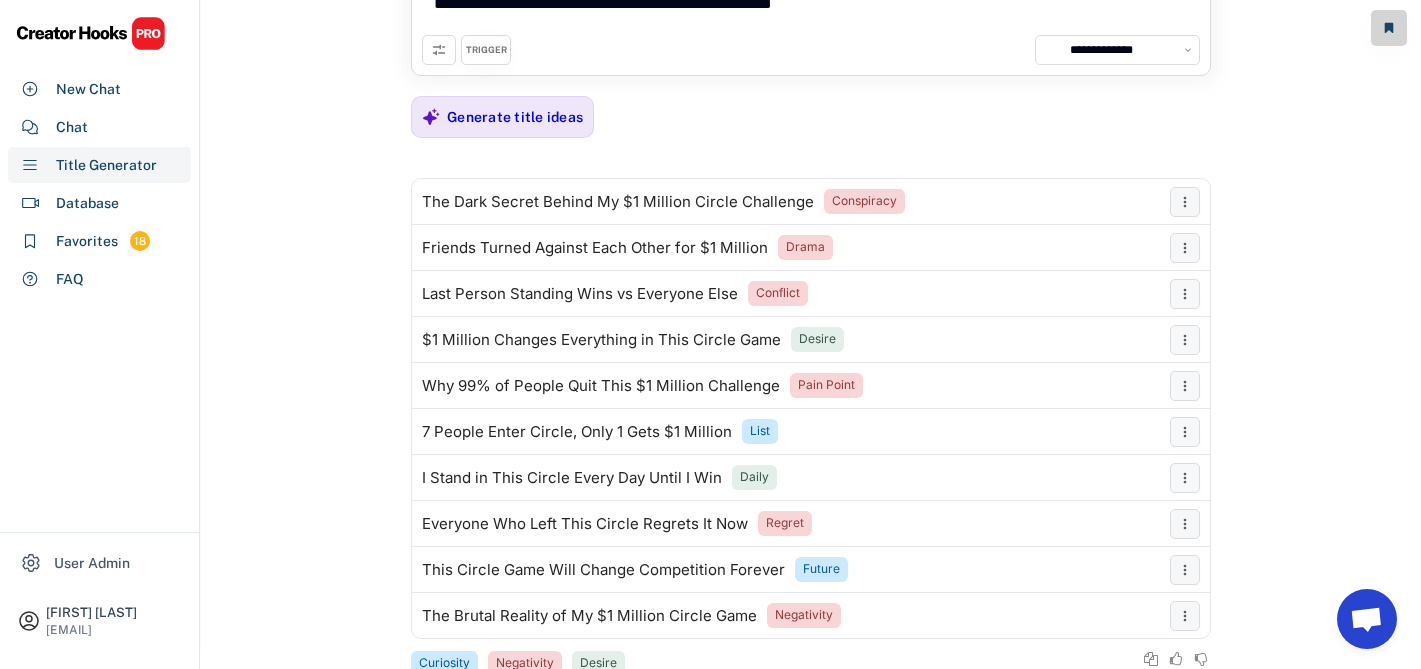 scroll, scrollTop: 122, scrollLeft: 0, axis: vertical 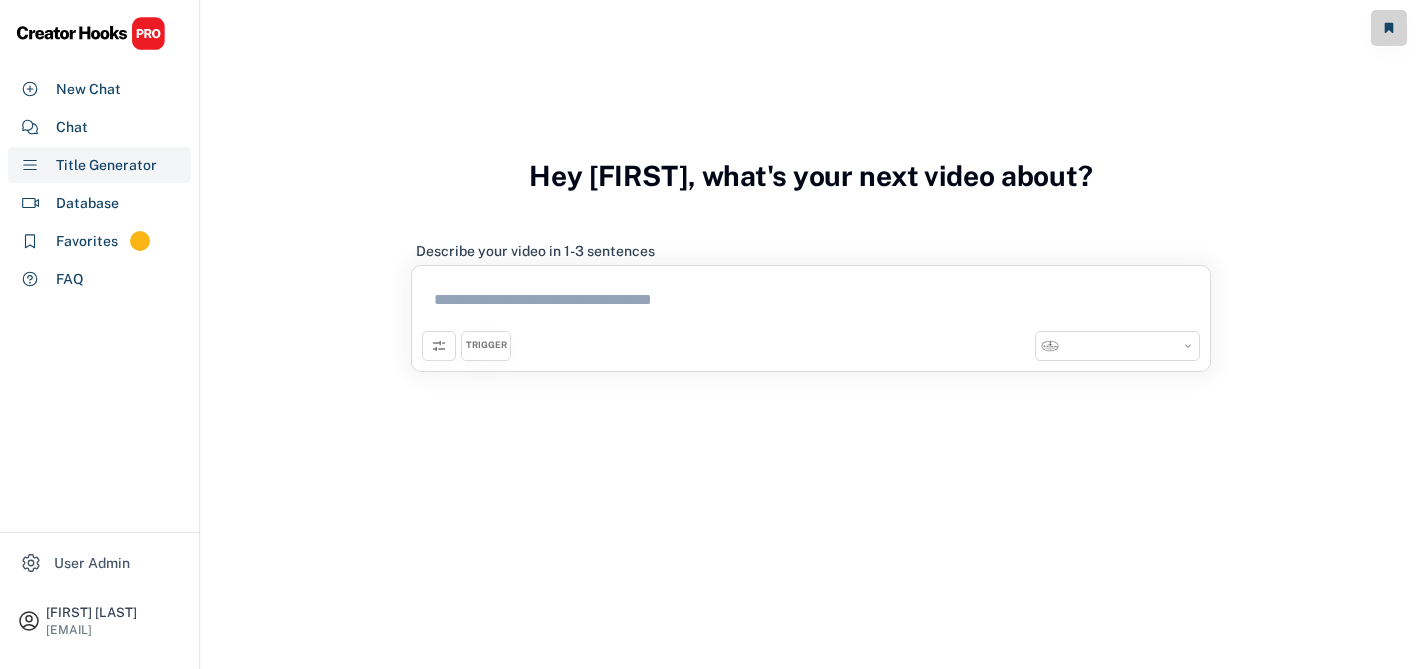 select on "**********" 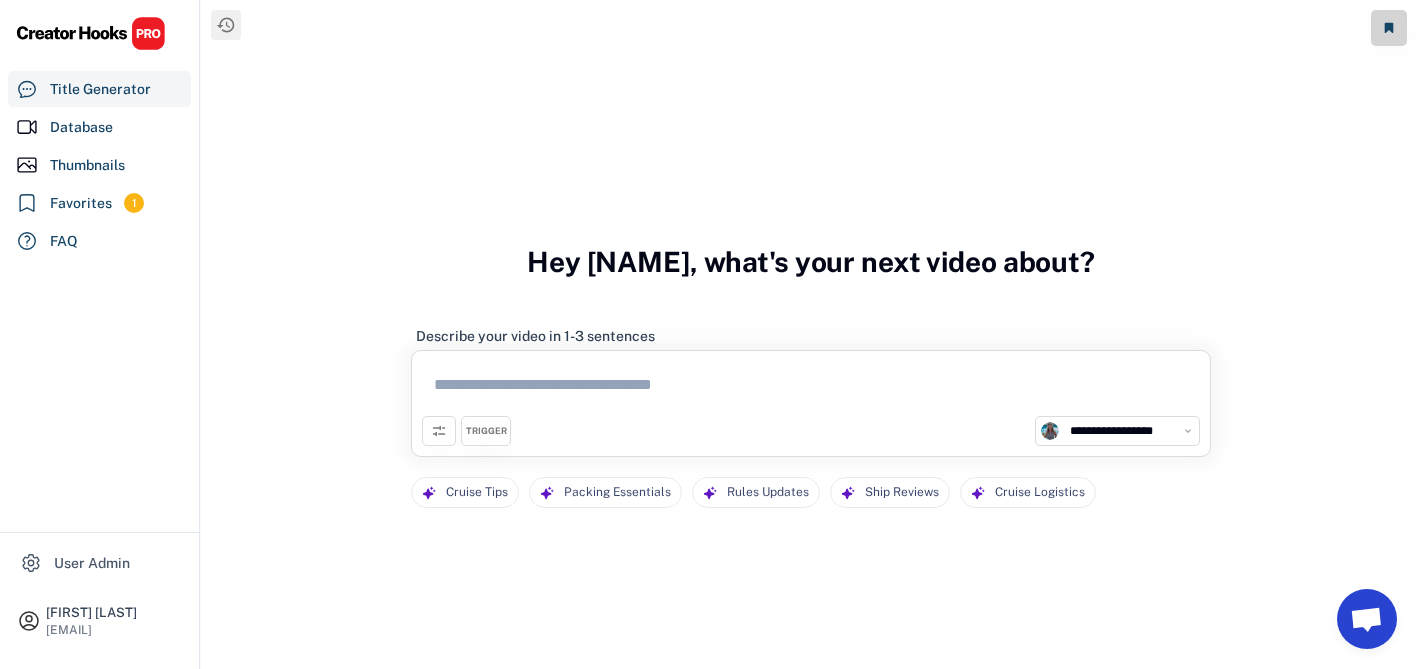 select on "**********" 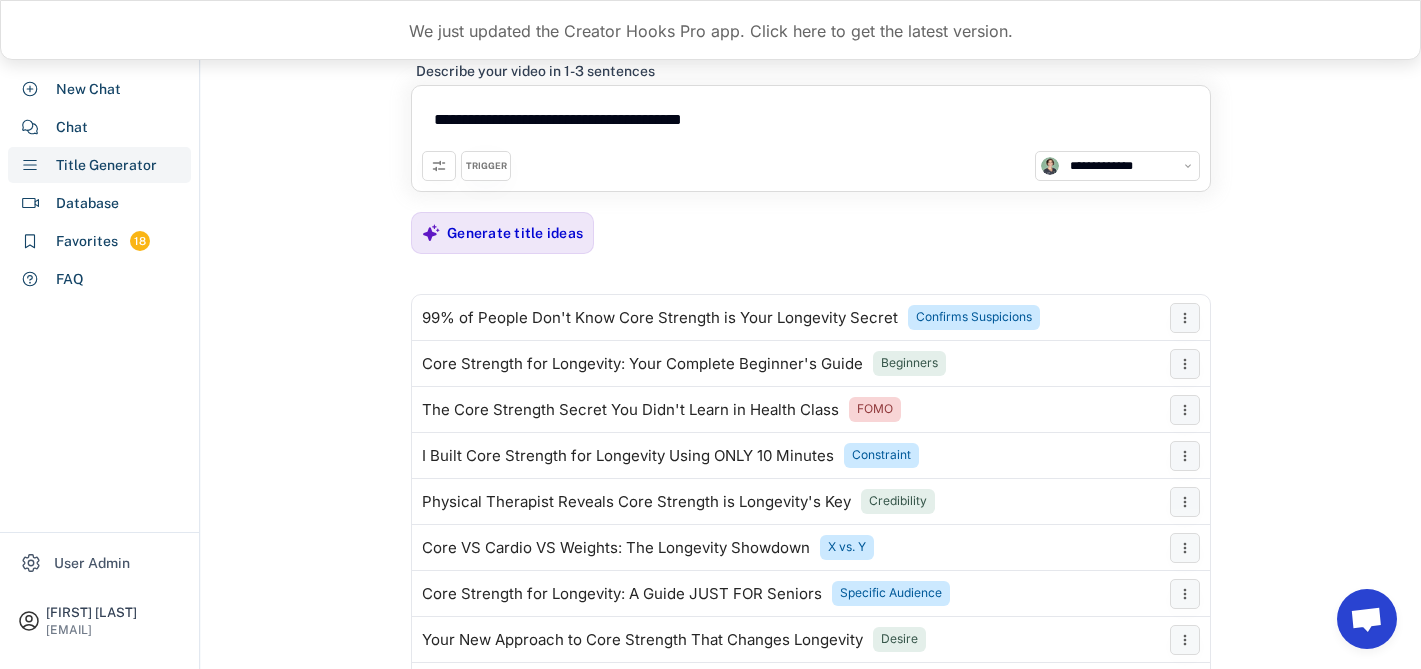 select on "**********" 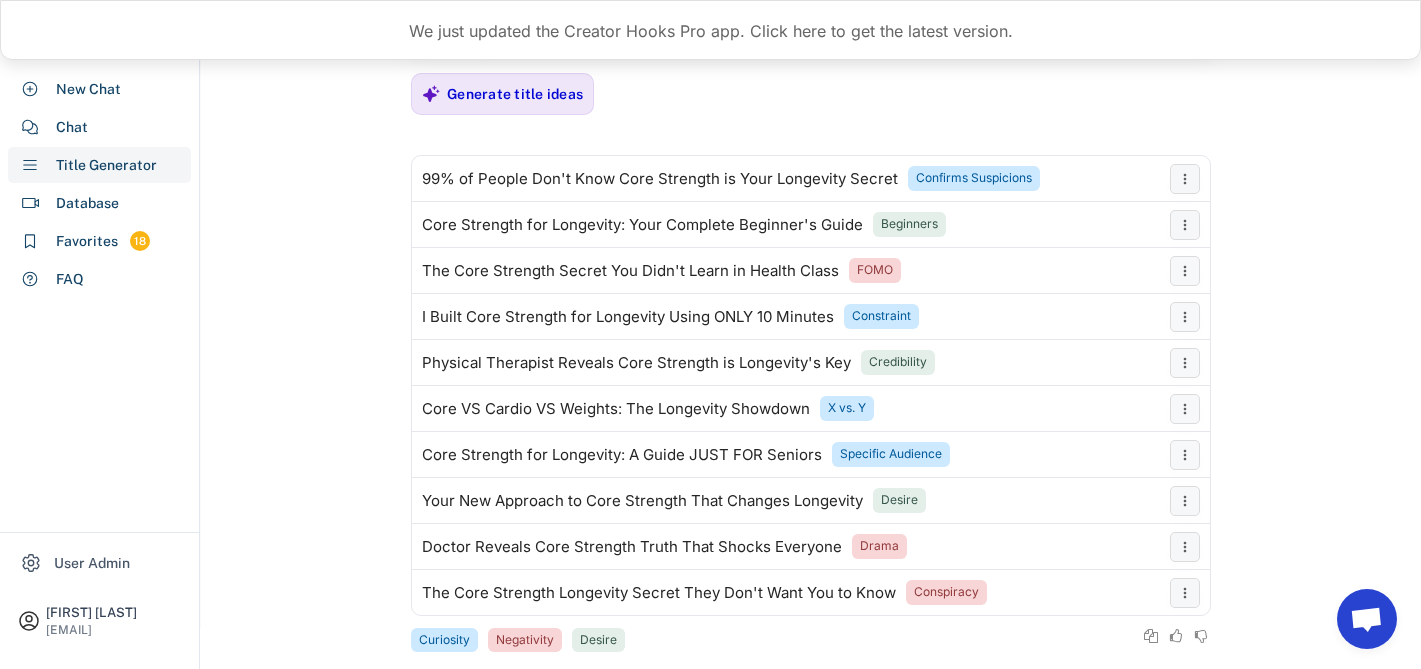 scroll, scrollTop: 174, scrollLeft: 0, axis: vertical 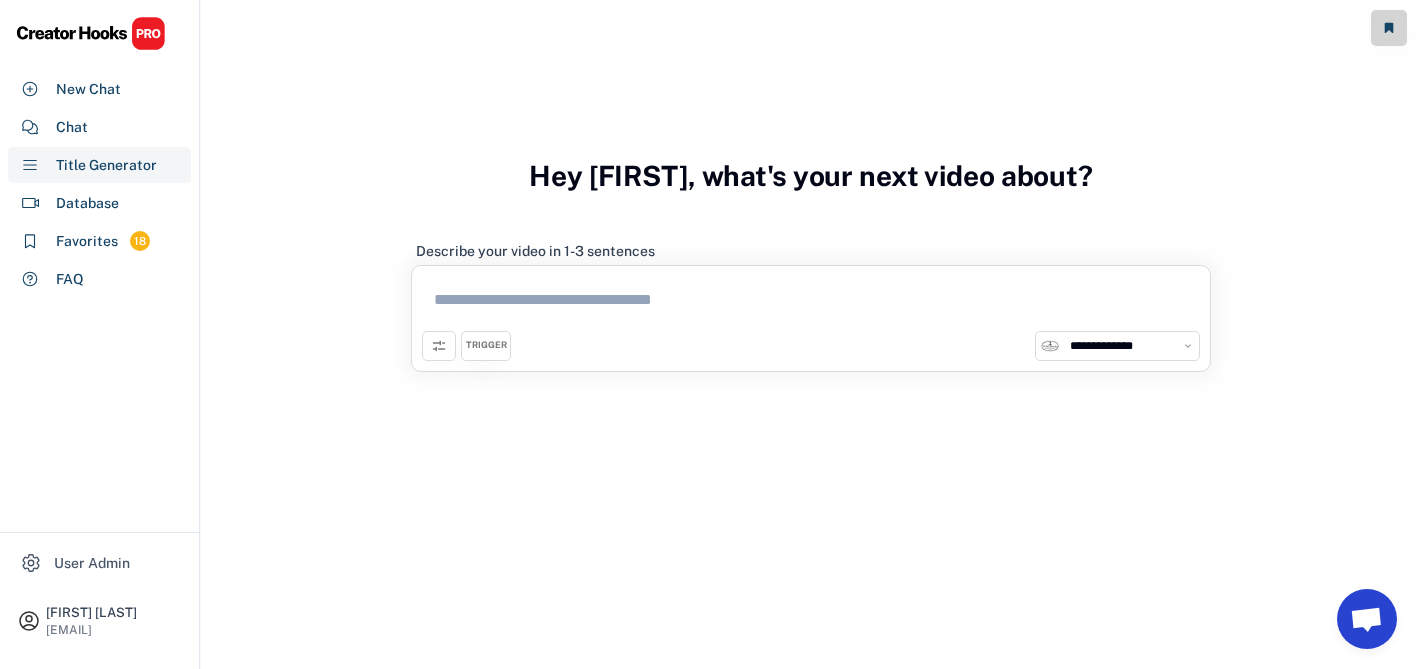 click on "**********" at bounding box center [1129, 346] 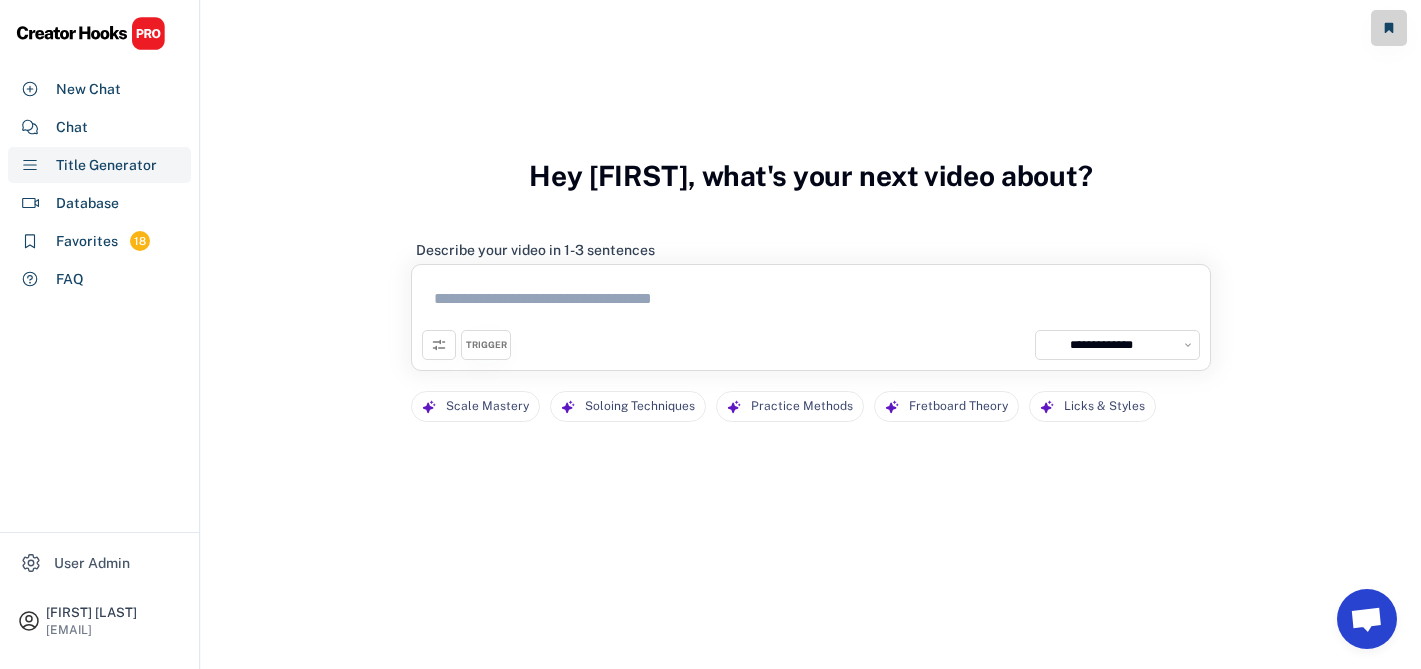 scroll, scrollTop: 86, scrollLeft: 0, axis: vertical 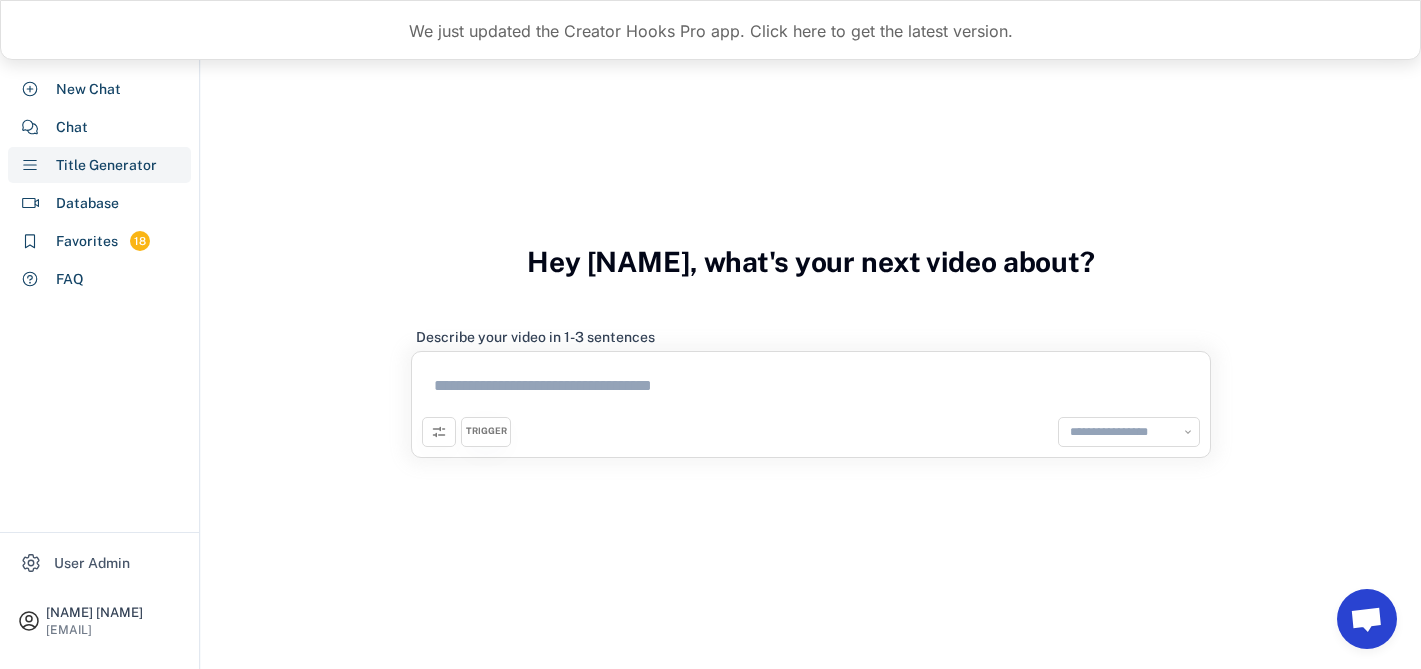 select on "**********" 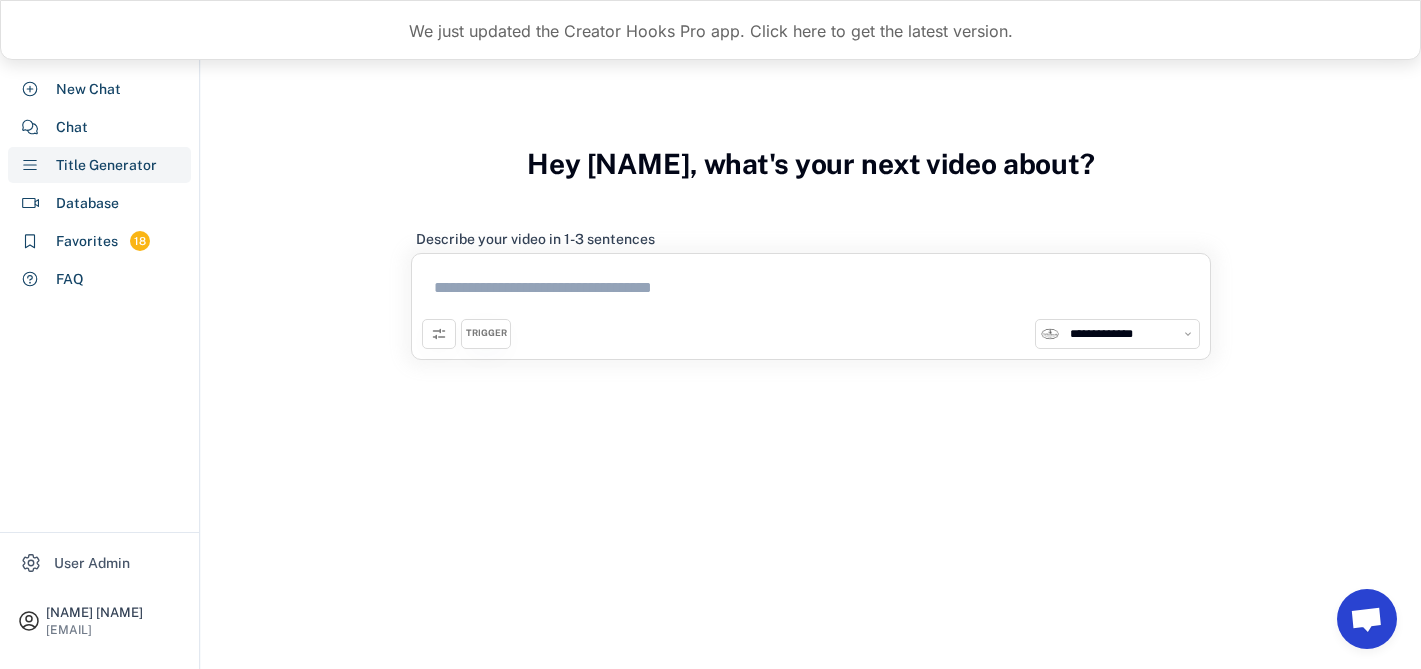 scroll, scrollTop: 98, scrollLeft: 0, axis: vertical 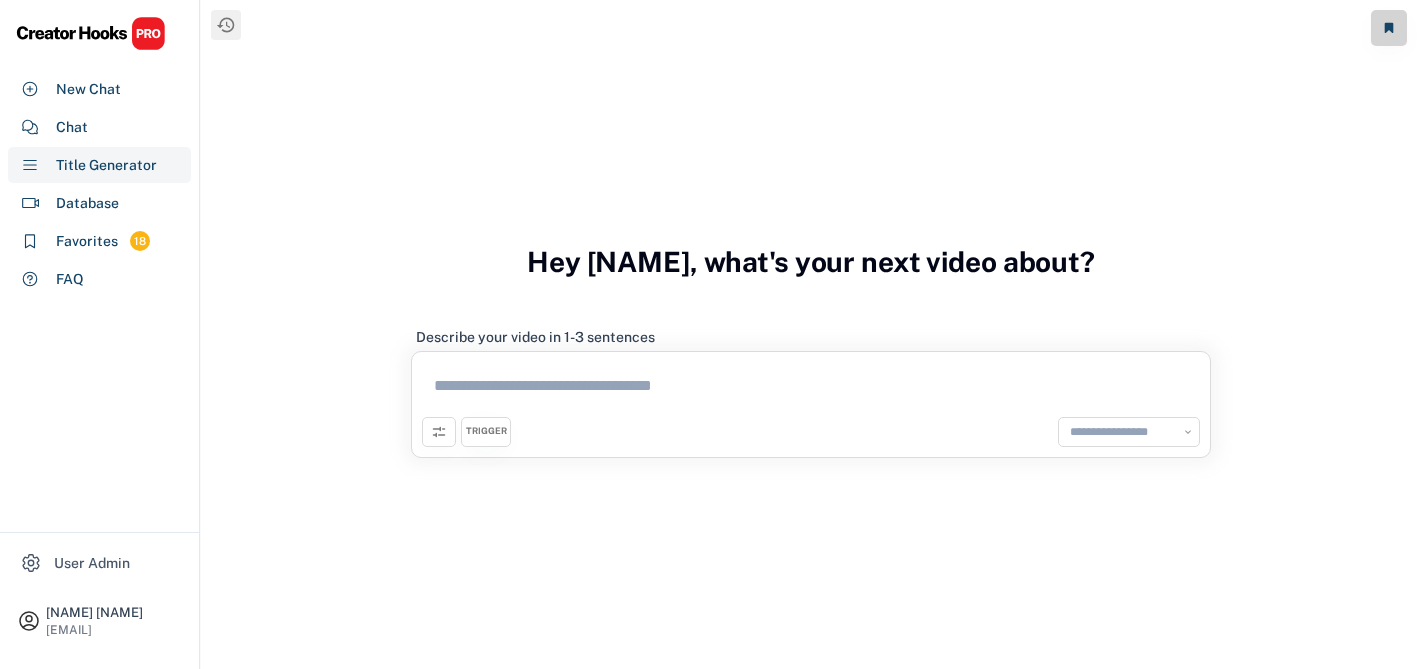 select on "**********" 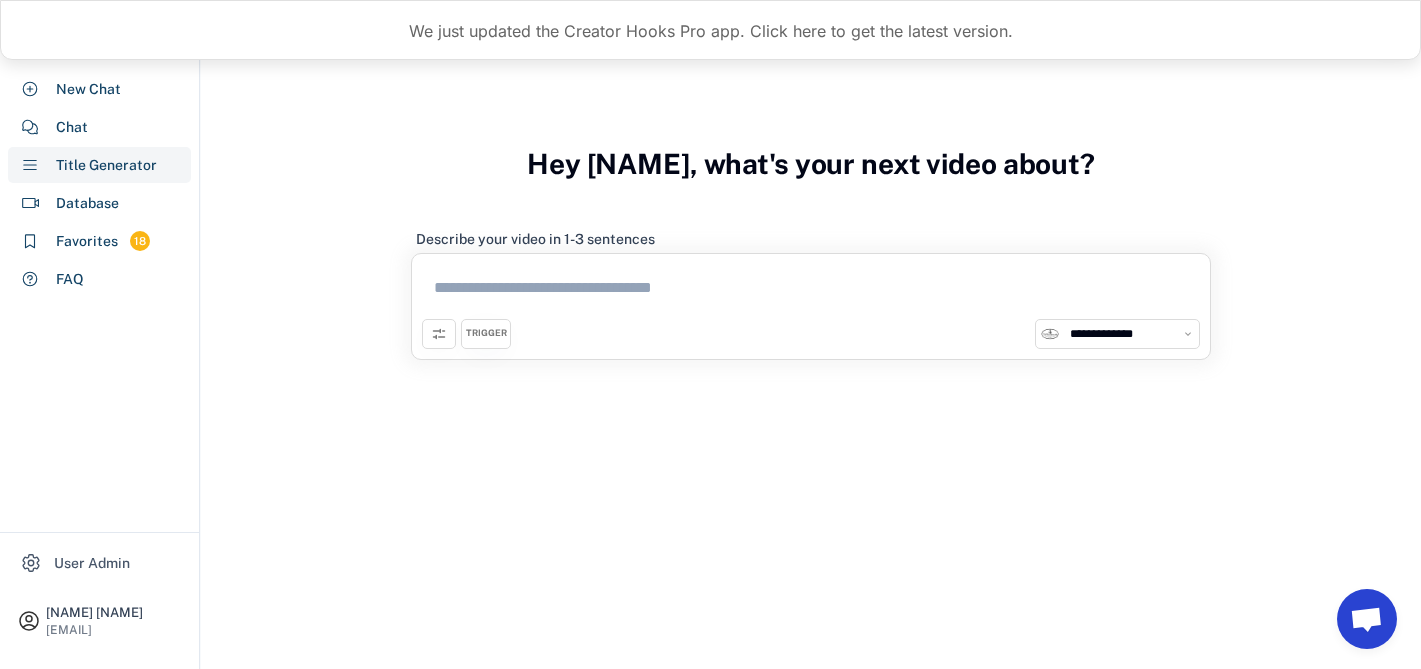 scroll, scrollTop: 98, scrollLeft: 0, axis: vertical 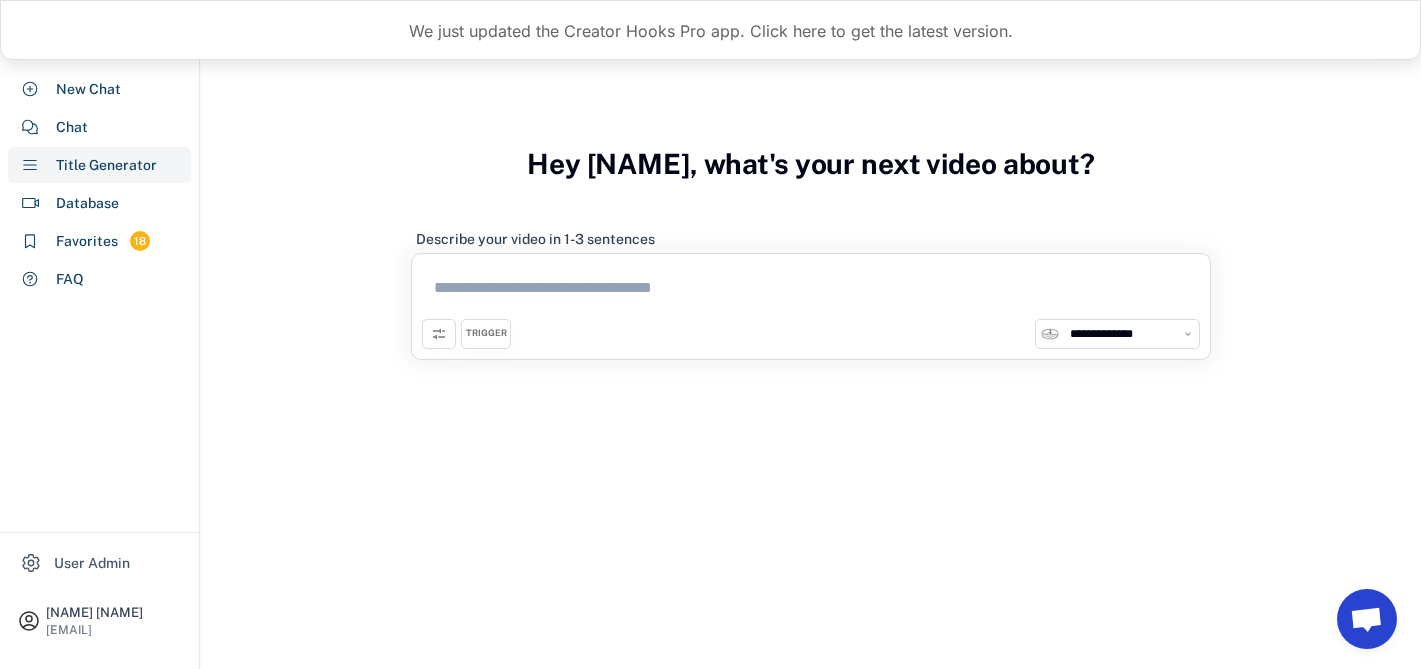 click on "**********" at bounding box center [811, 280] 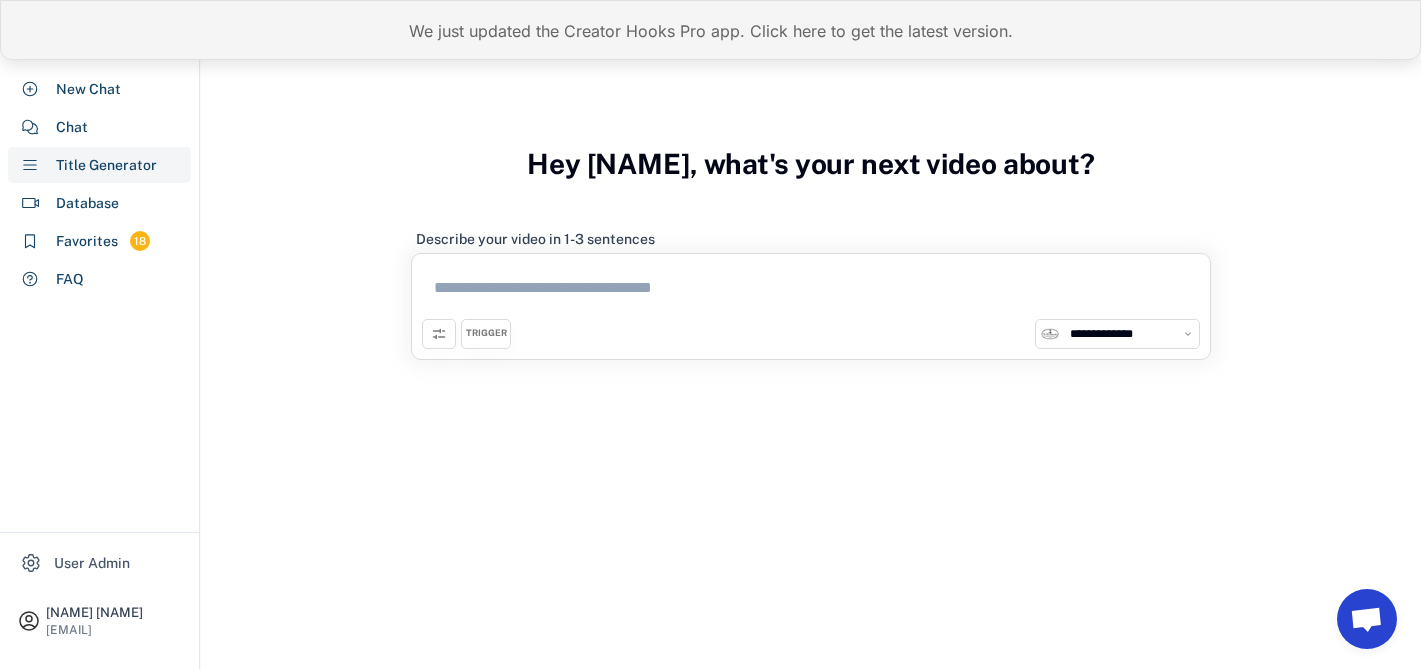 scroll, scrollTop: 0, scrollLeft: 0, axis: both 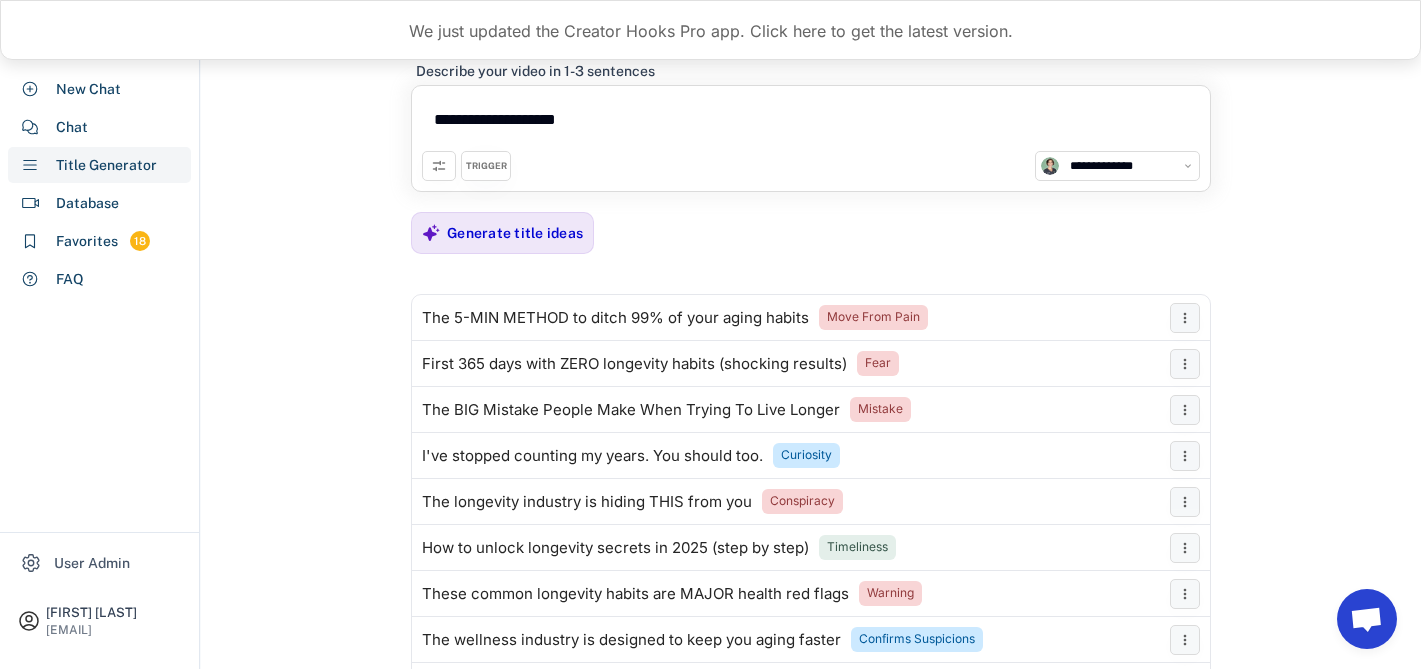 select on "**********" 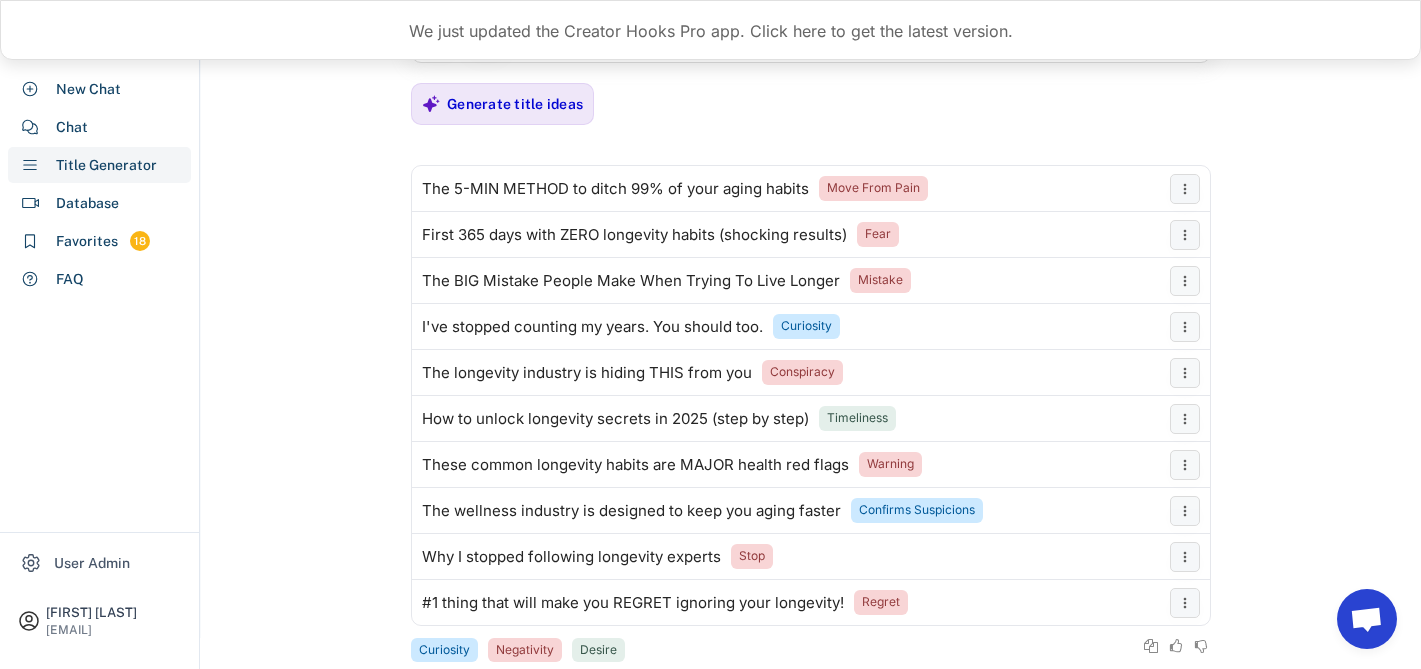 scroll, scrollTop: 174, scrollLeft: 0, axis: vertical 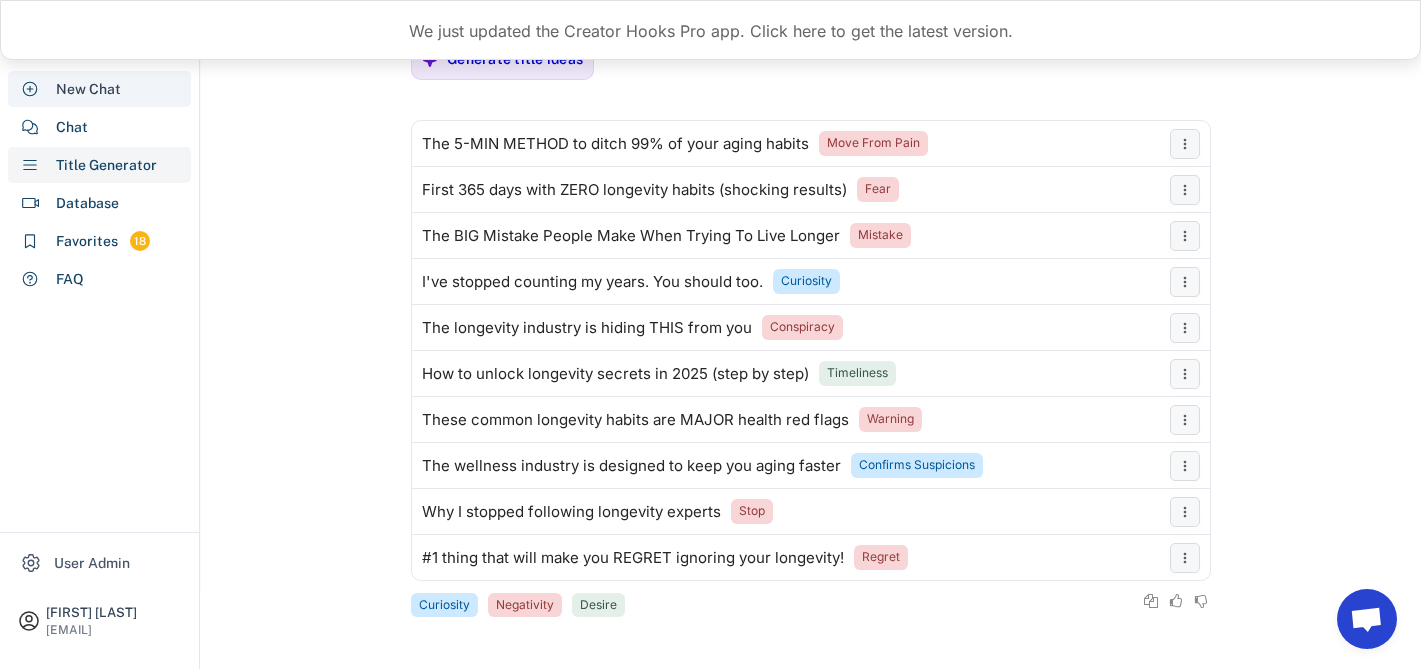 click on "New Chat" at bounding box center [88, 89] 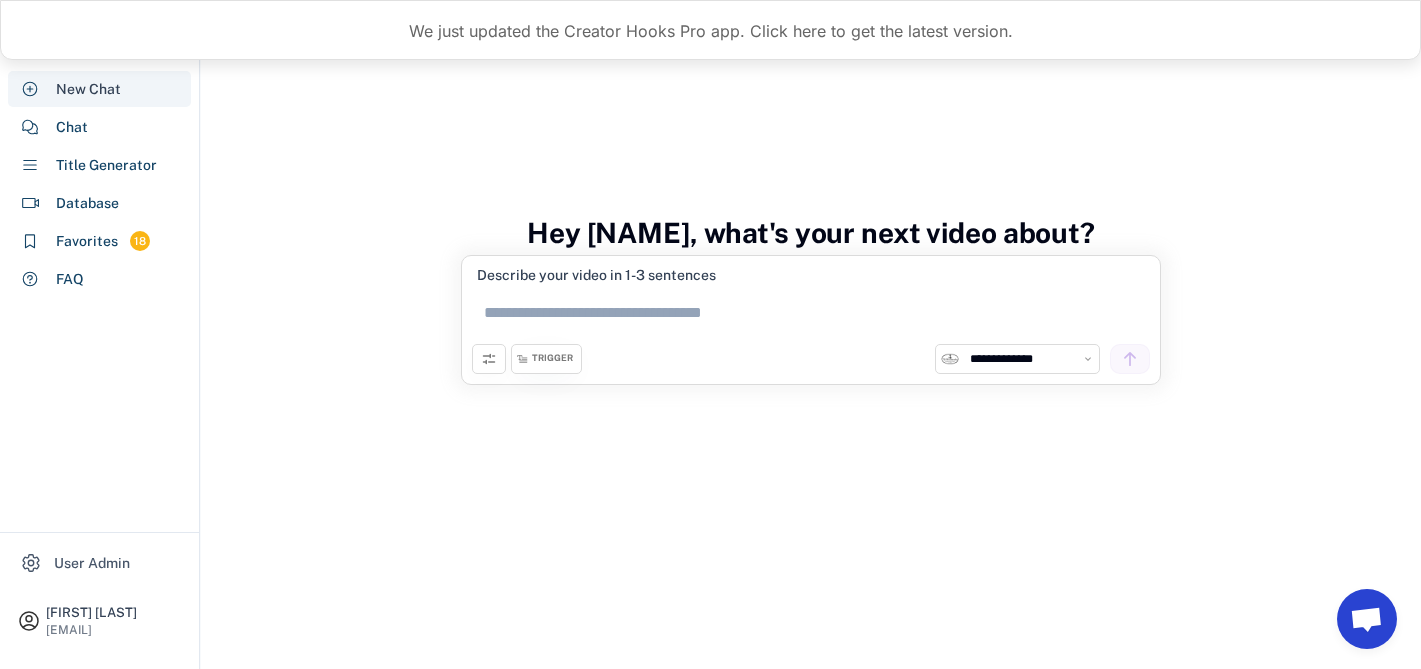 scroll, scrollTop: 98, scrollLeft: 0, axis: vertical 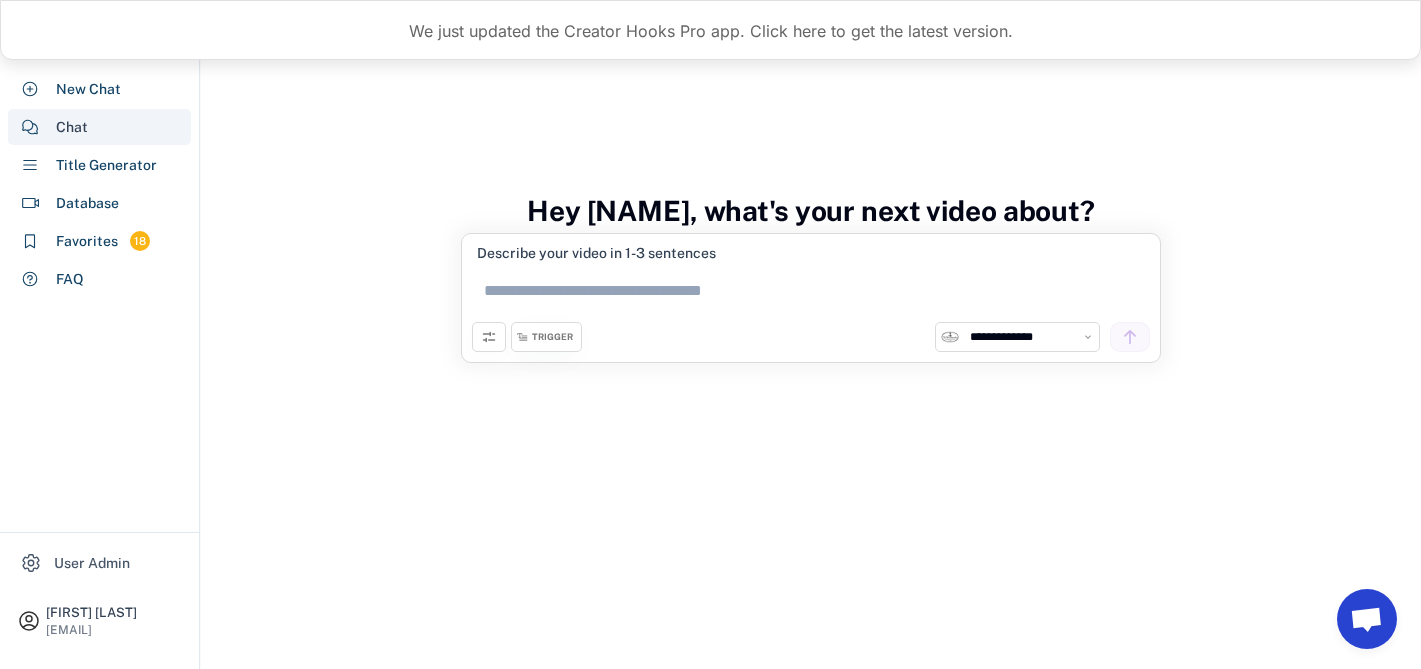 click on "Chat" at bounding box center [72, 127] 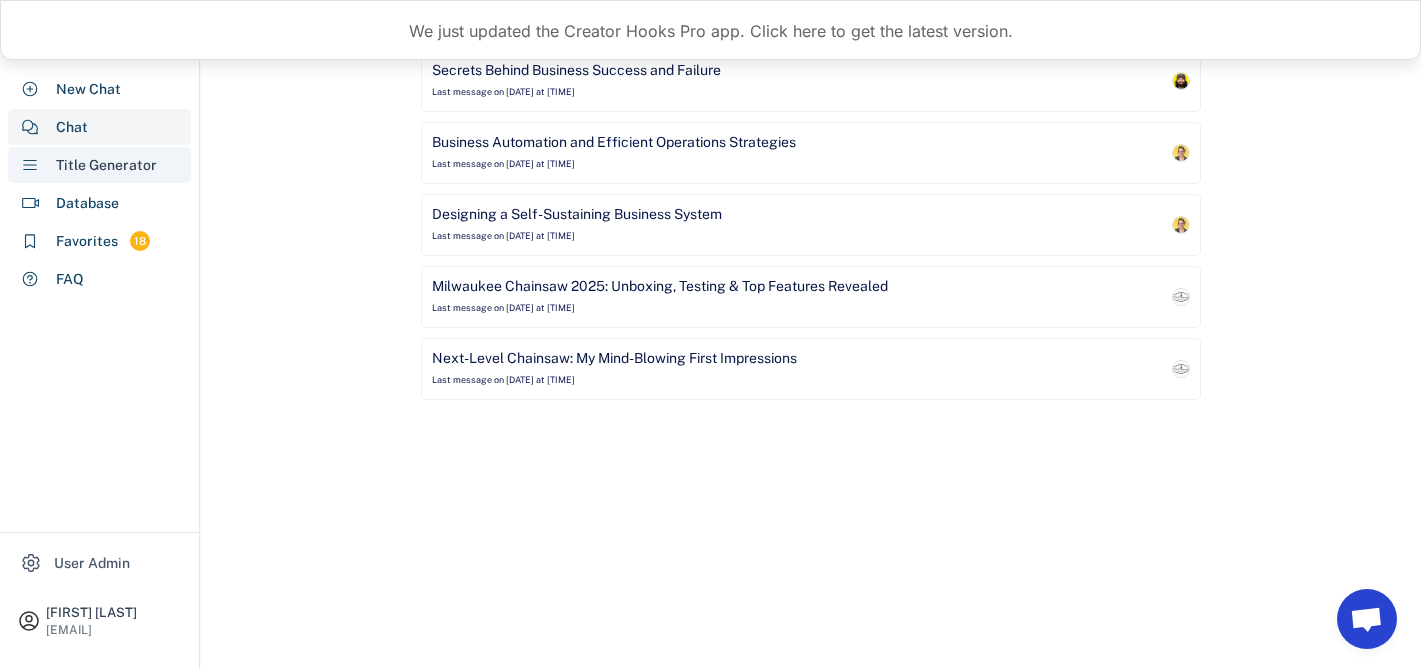 click on "Title Generator" at bounding box center [99, 165] 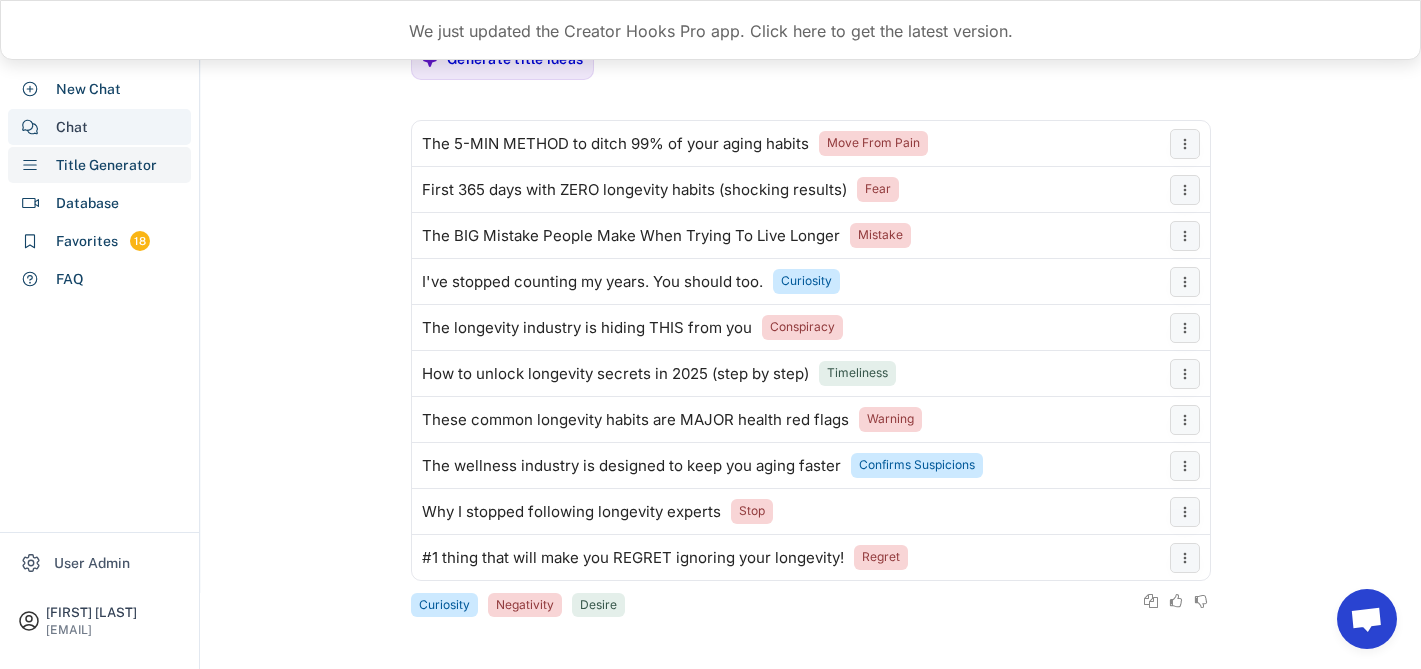 click on "Chat" at bounding box center [72, 127] 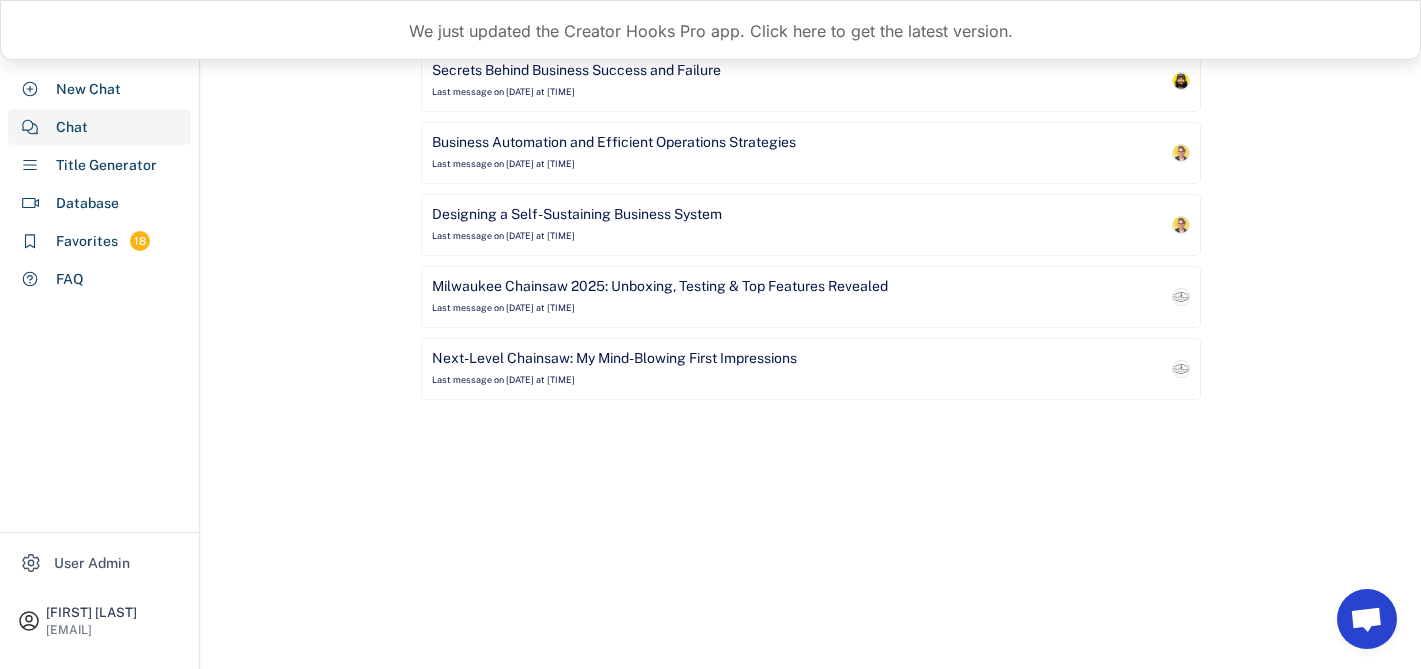 scroll, scrollTop: 0, scrollLeft: 0, axis: both 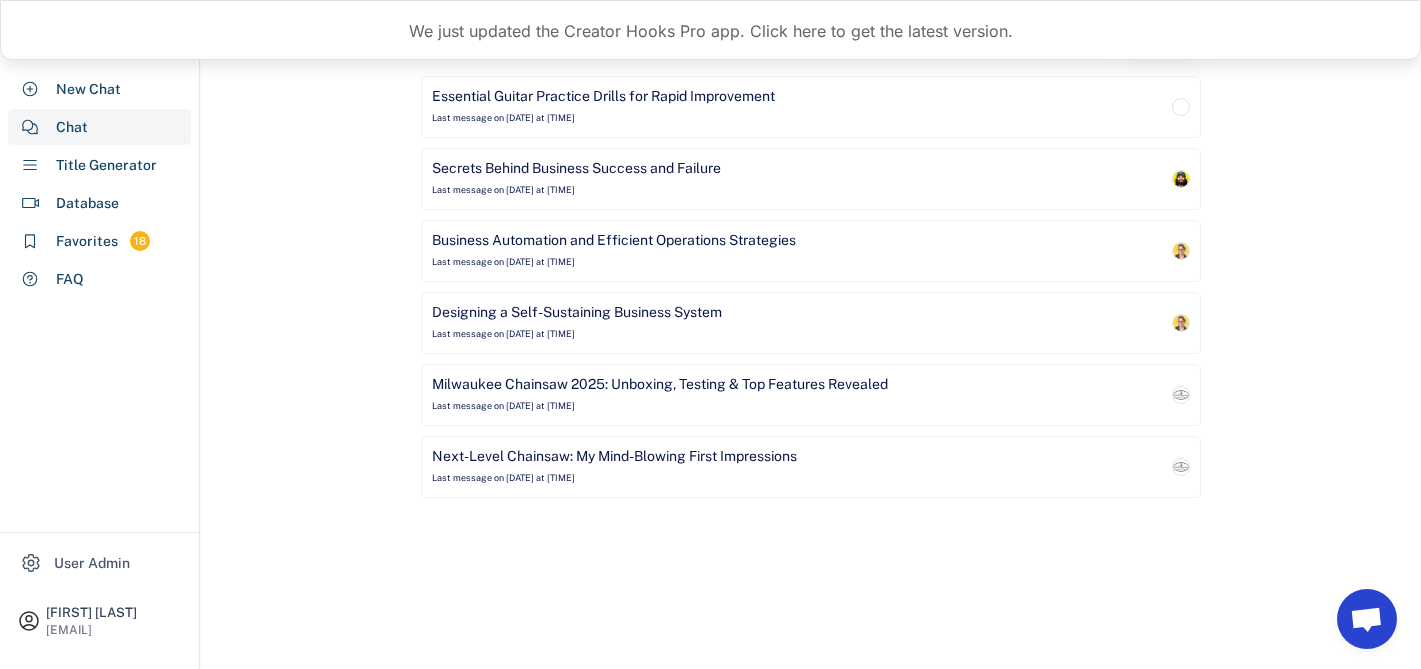 click on "Essential Guitar Practice Drills for Rapid Improvement Last message on [DATE] at [TIME]" at bounding box center (799, 107) 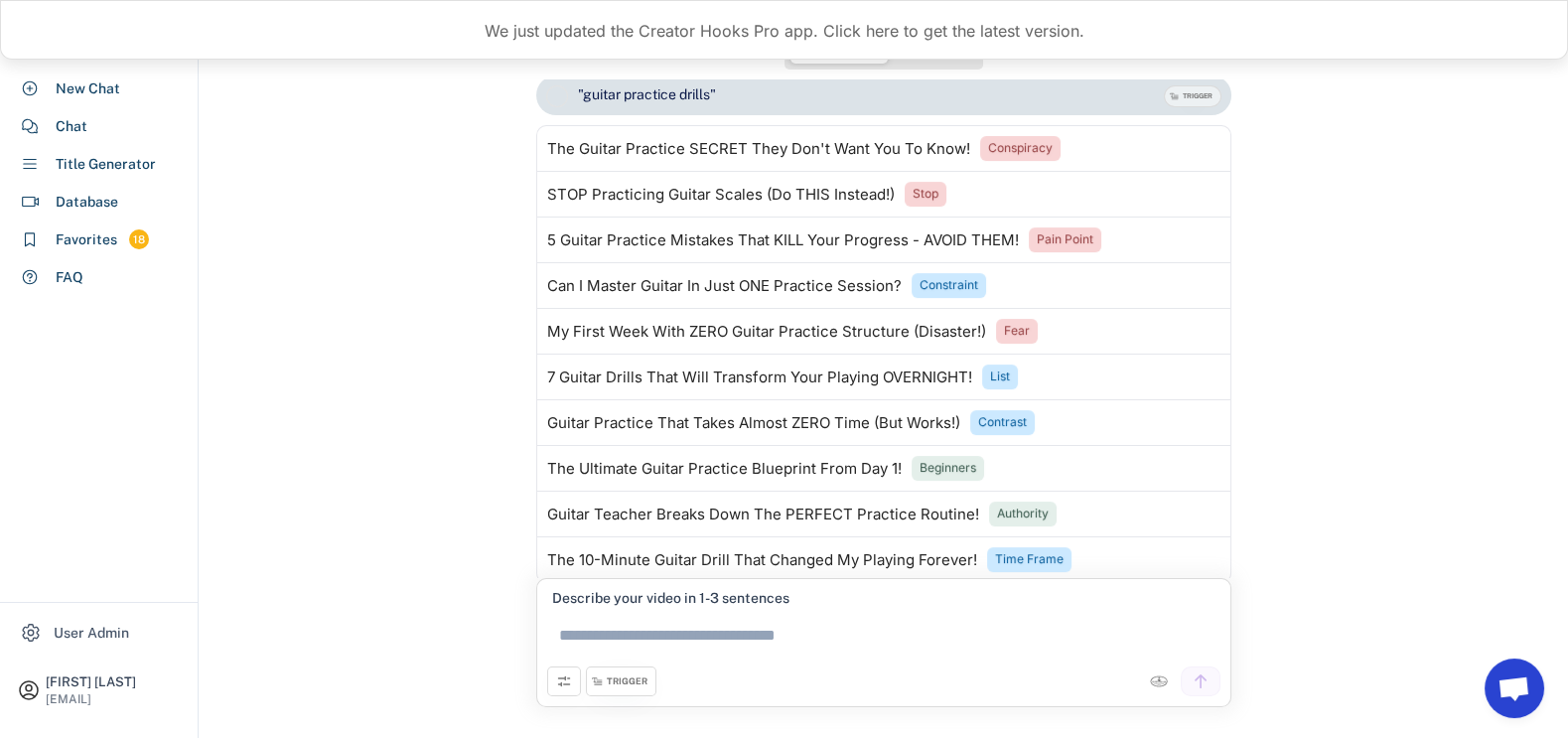 scroll, scrollTop: 547, scrollLeft: 0, axis: vertical 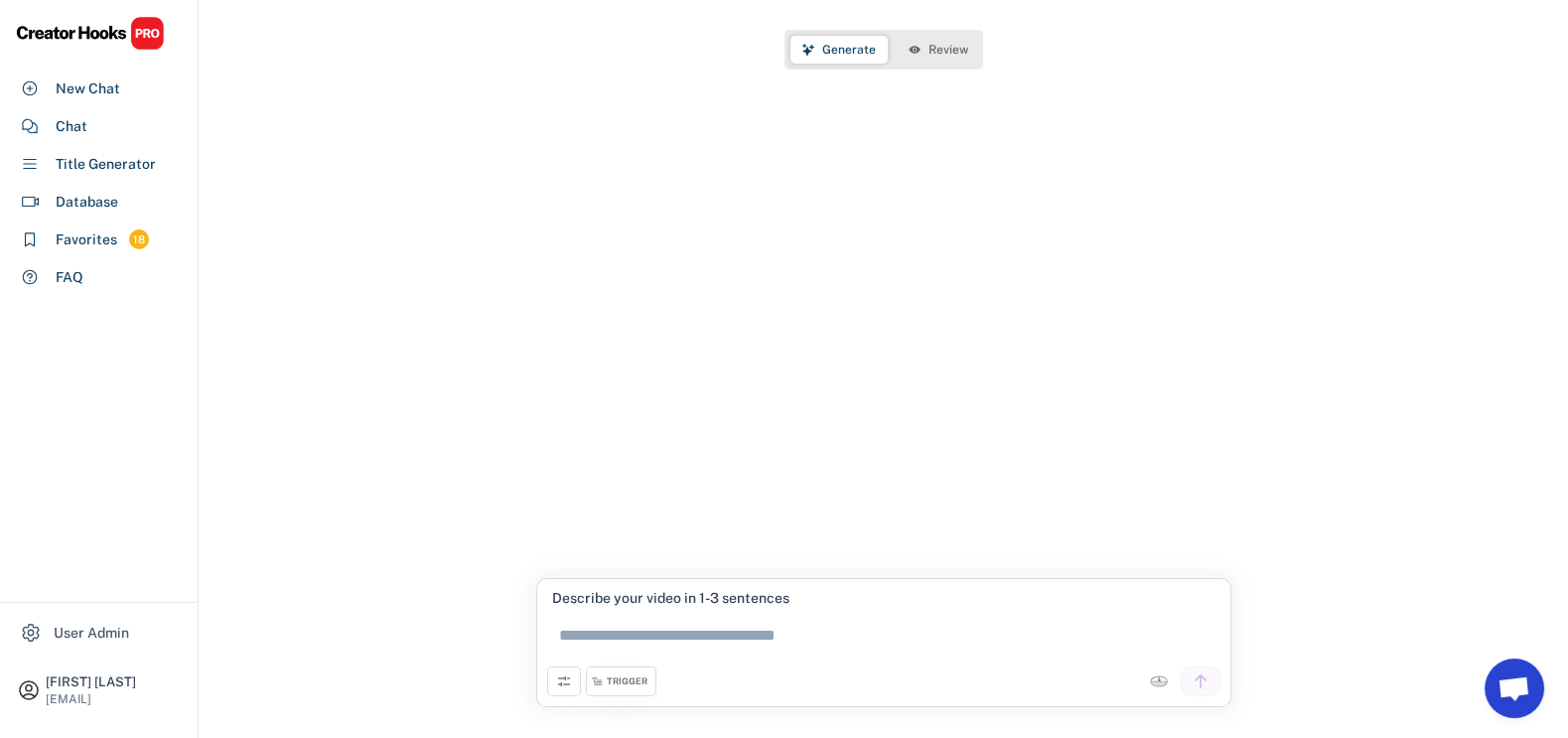 click on "Review" at bounding box center [948, 50] 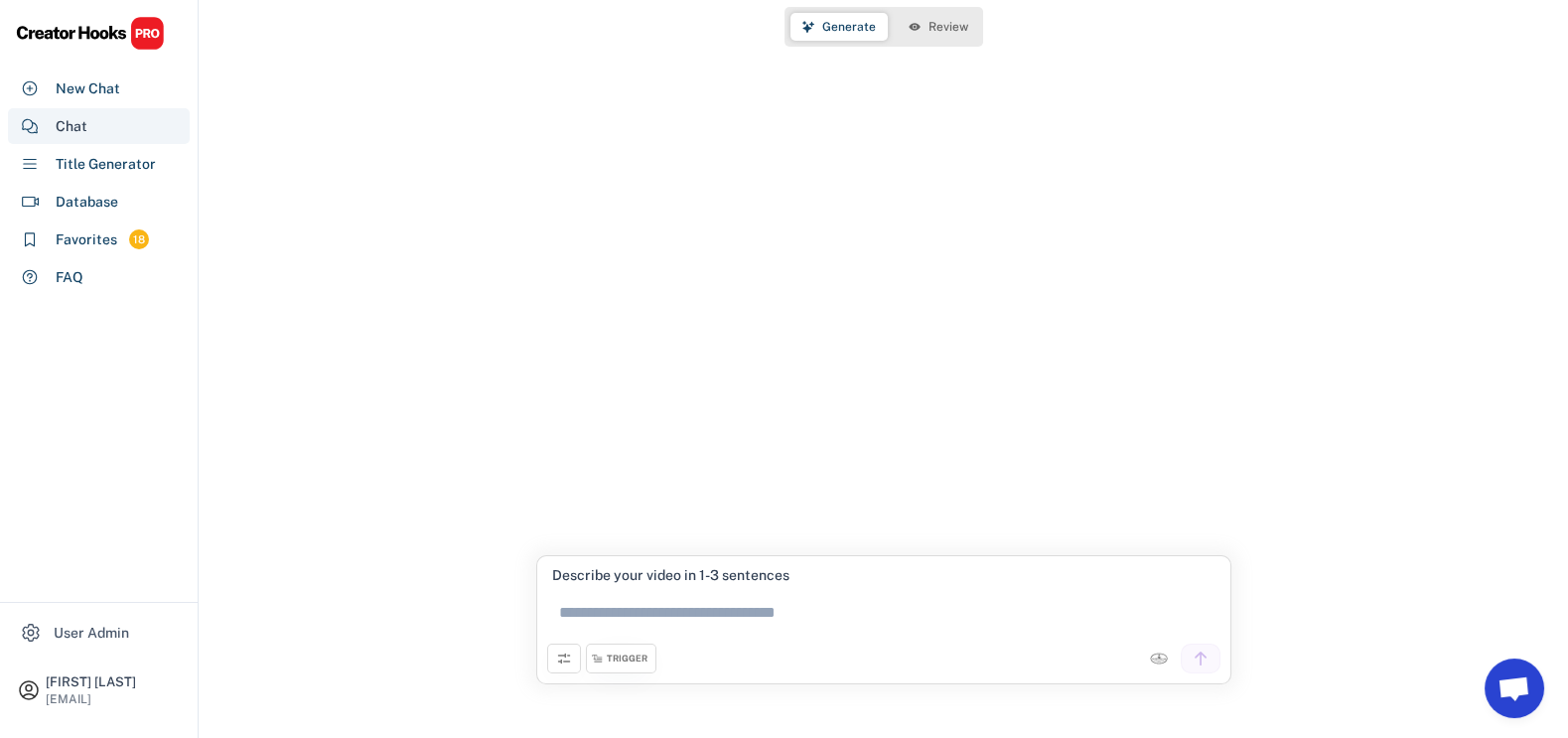 click on "Chat" at bounding box center (98, 126) 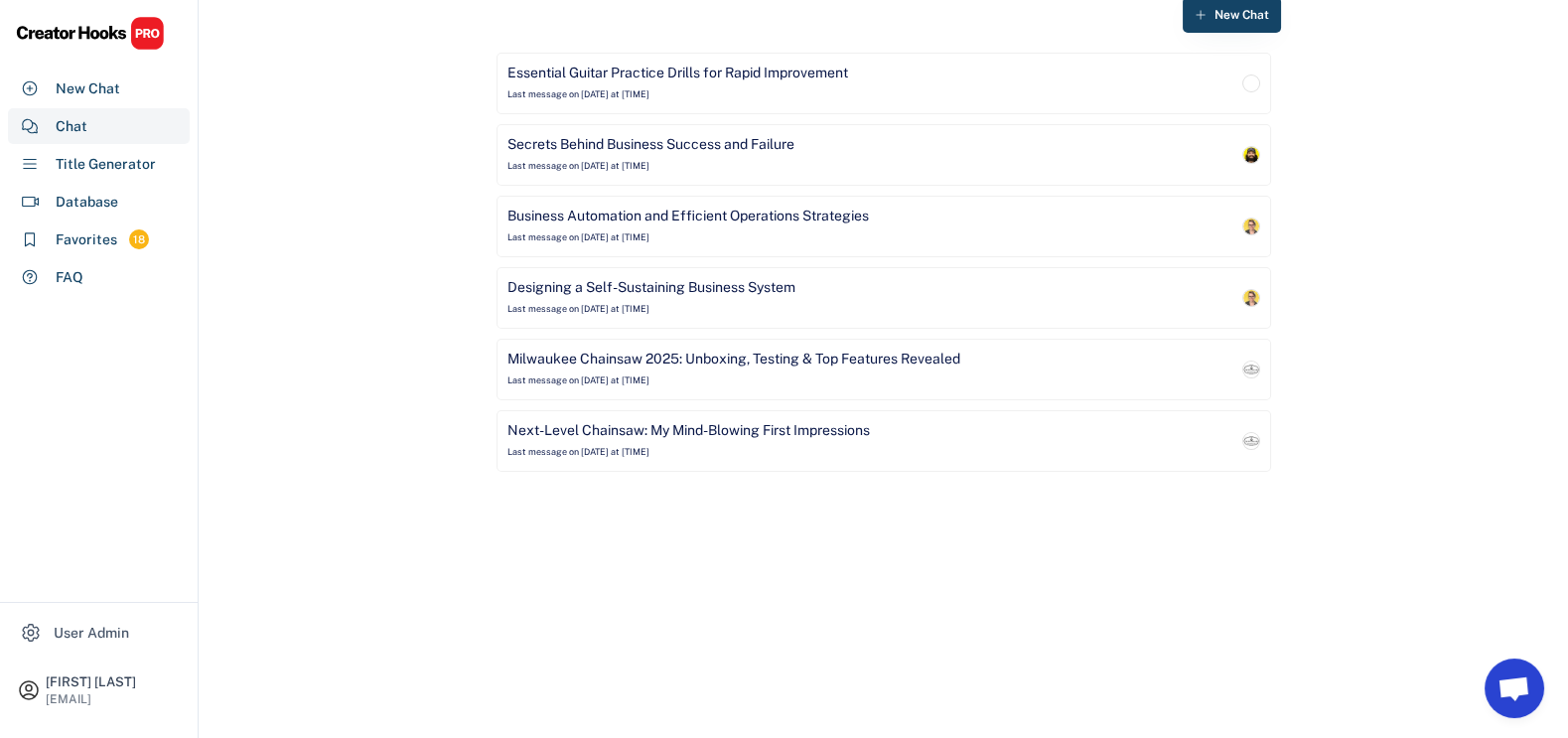 click on "Essential Guitar Practice Drills for Rapid Improvement Last message on [DATE] at [TIME]" at bounding box center (884, 83) 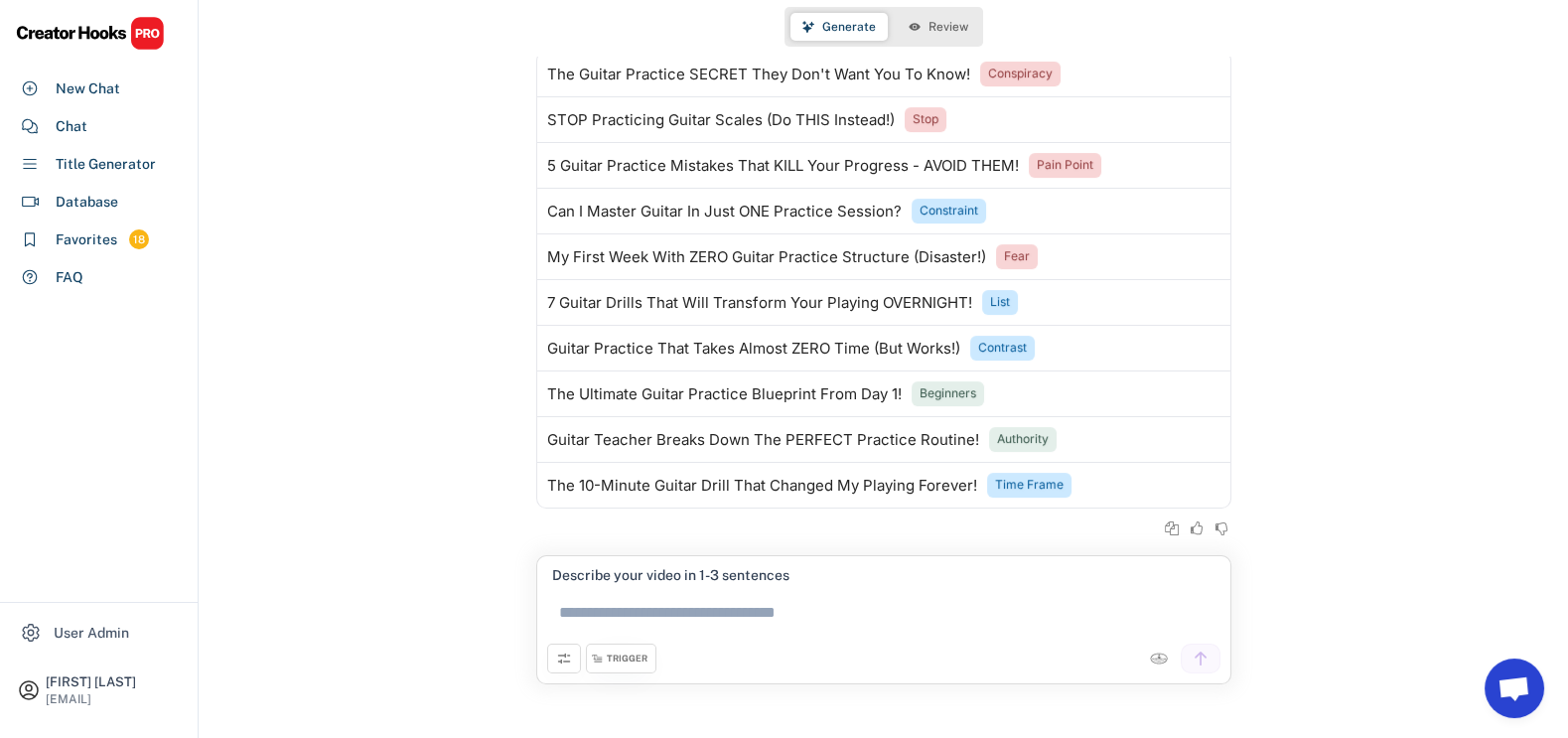 scroll, scrollTop: 587, scrollLeft: 0, axis: vertical 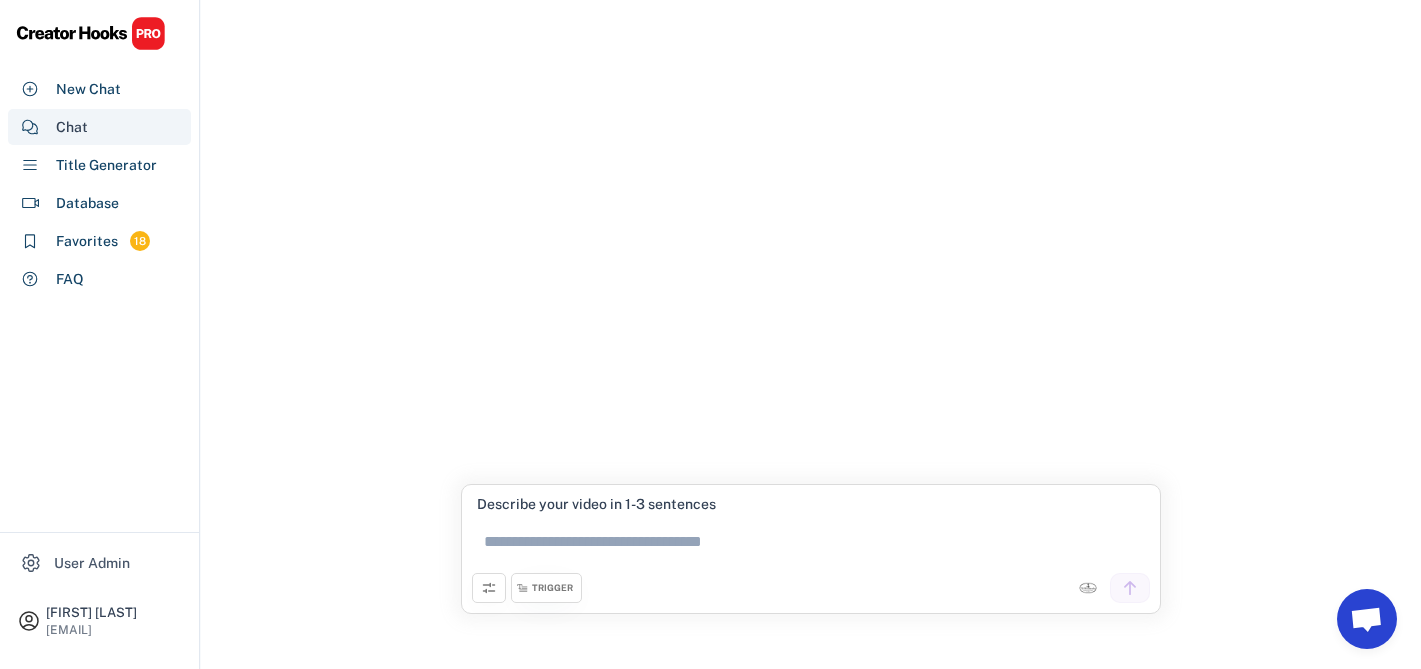 click on "Chat" at bounding box center [99, 127] 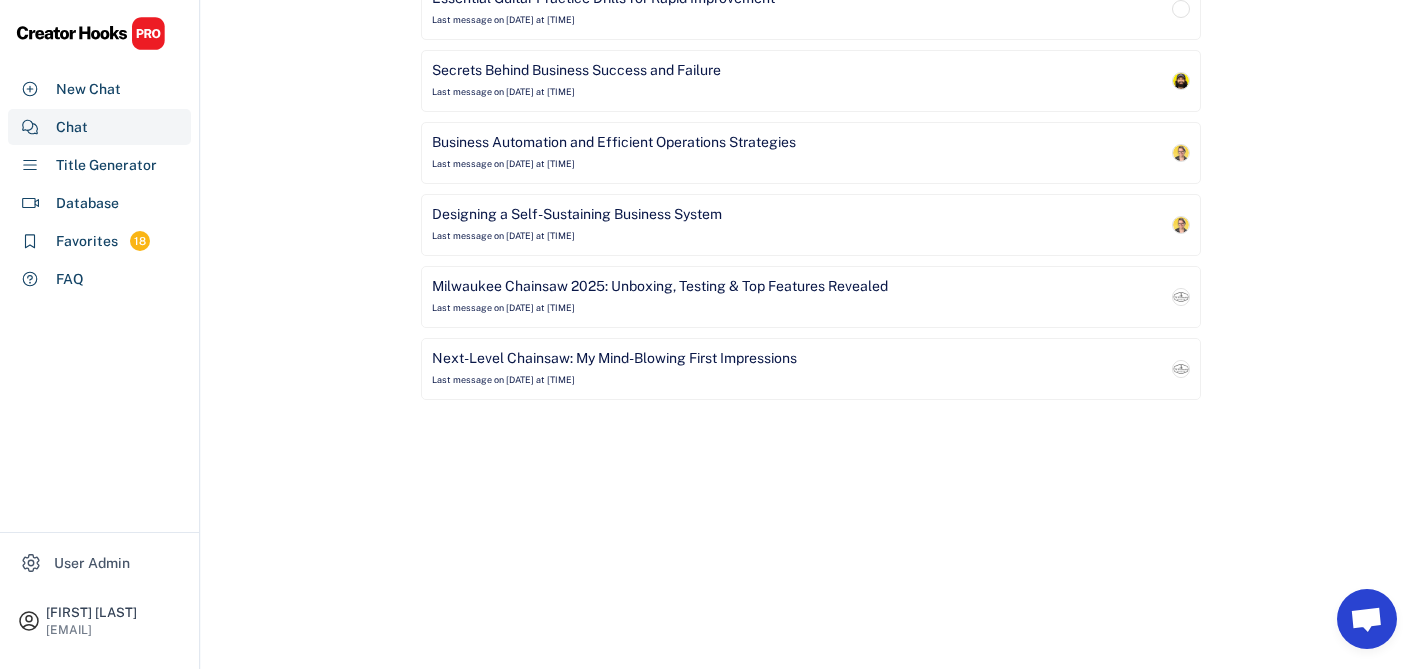 scroll, scrollTop: 0, scrollLeft: 0, axis: both 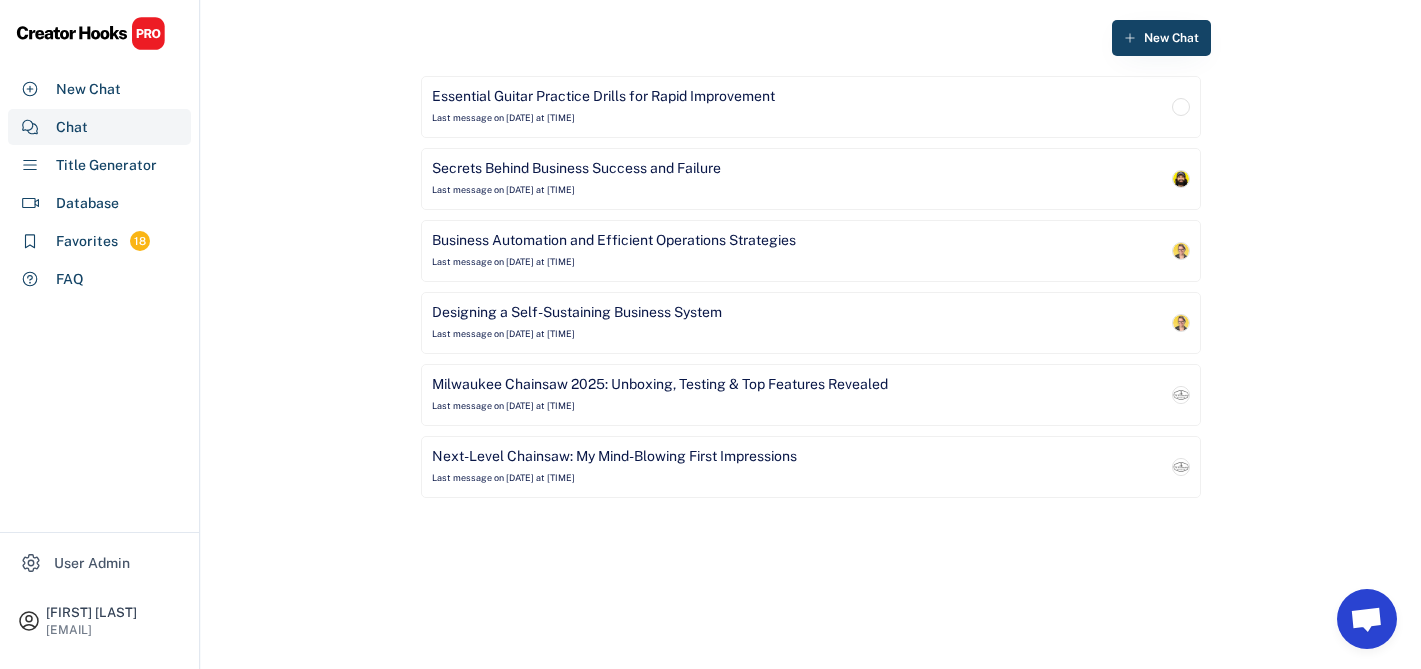 click on "Essential Guitar Practice Drills for Rapid Improvement Last message on [DATE] at [TIME]" at bounding box center (799, 107) 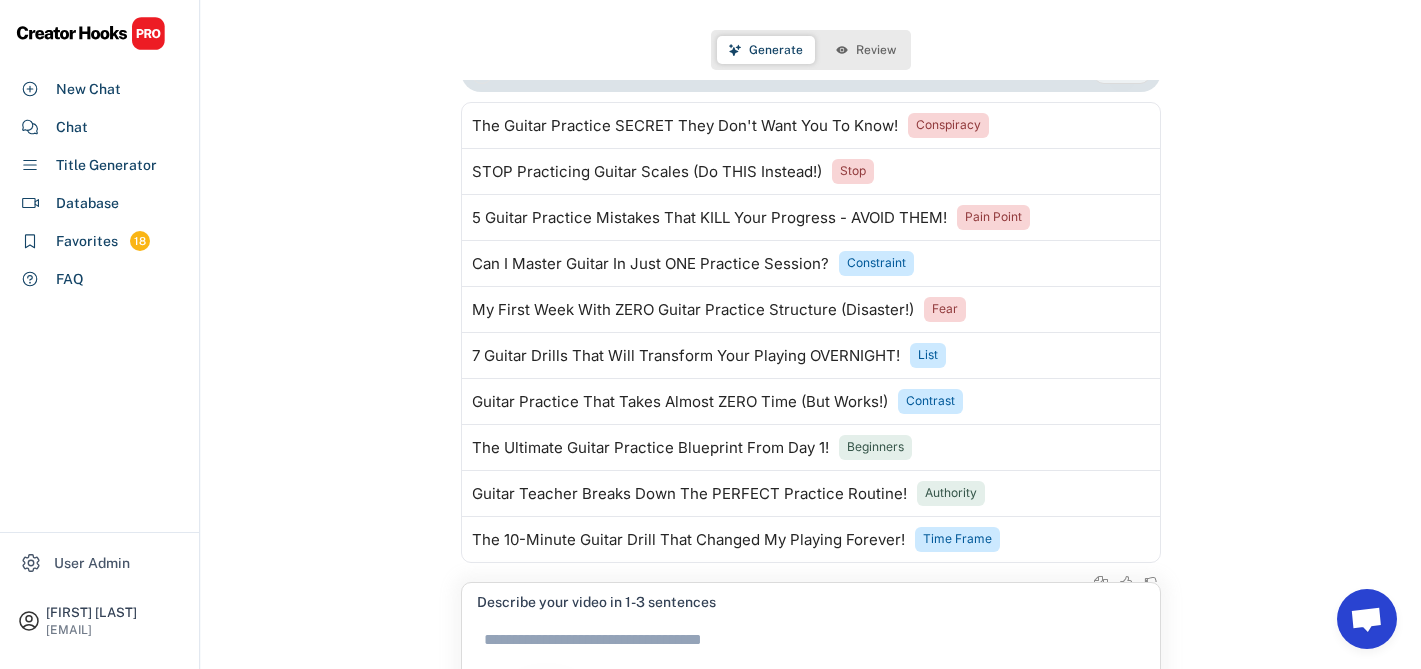 scroll, scrollTop: 620, scrollLeft: 0, axis: vertical 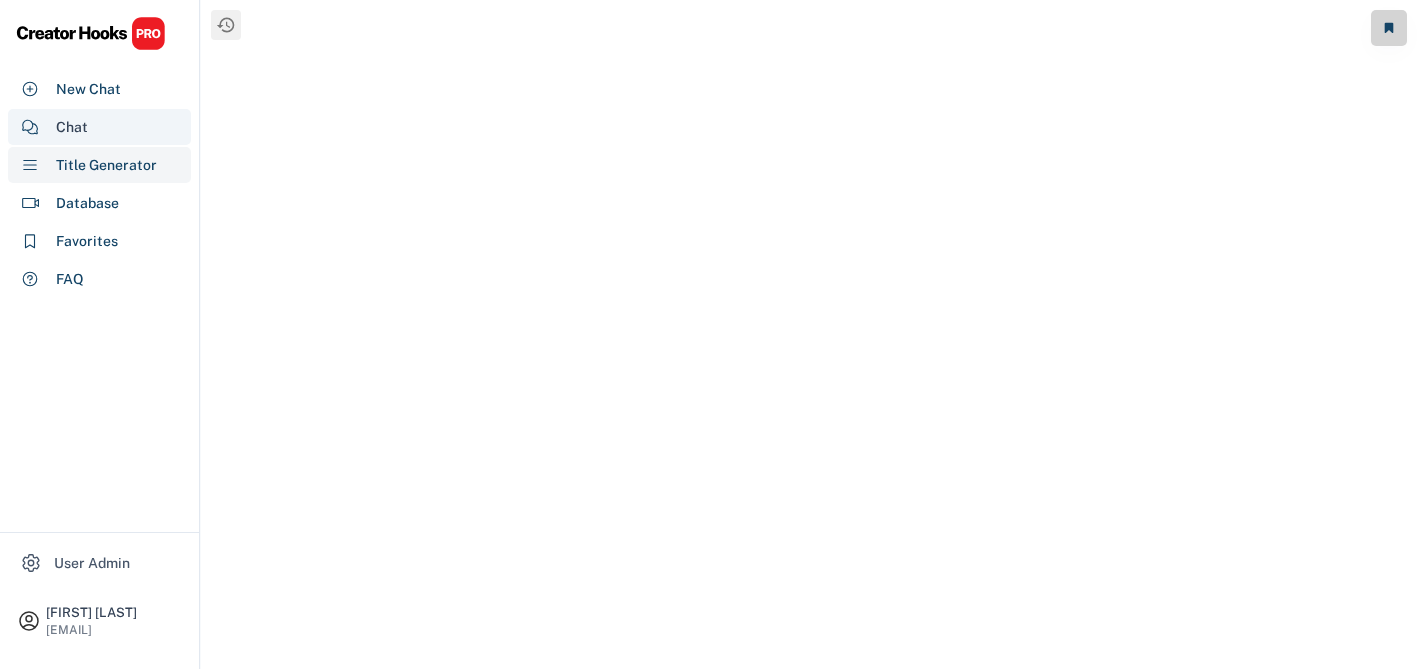 click on "Chat" at bounding box center [99, 127] 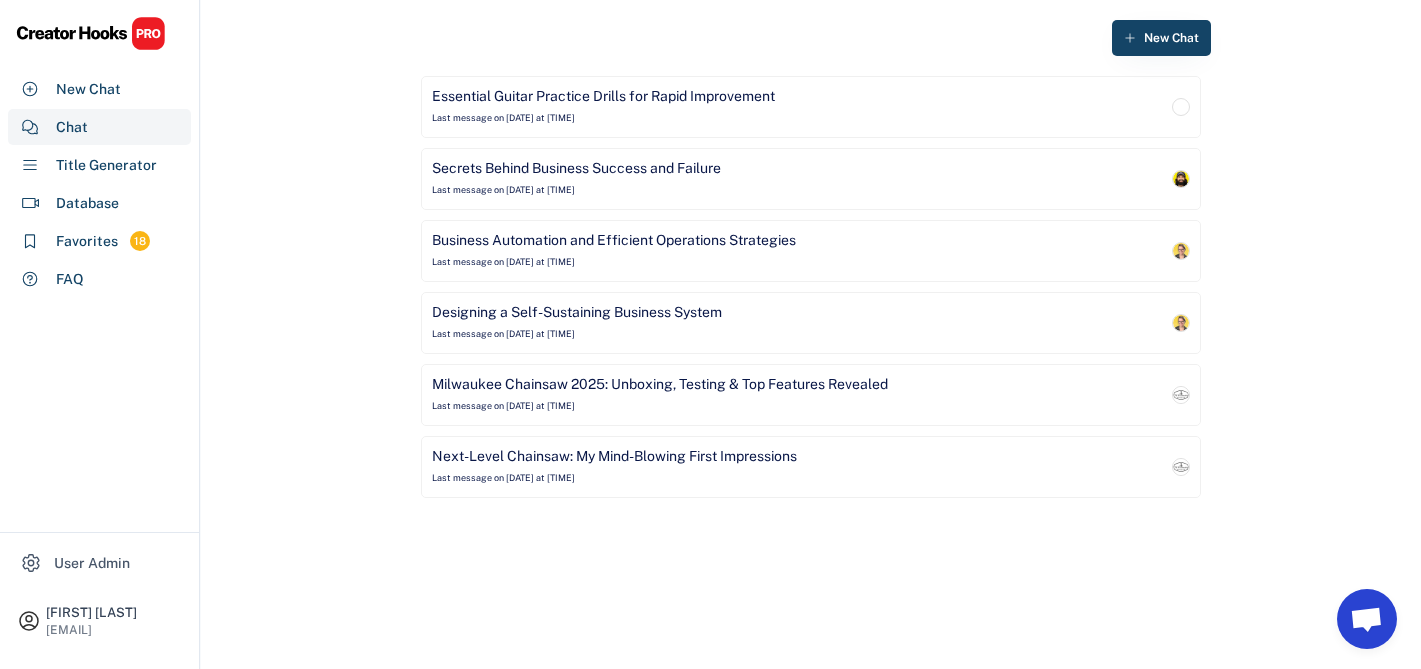 click on "Essential Guitar Practice Drills for Rapid Improvement Last message on [DATE] at [TIME]" at bounding box center [799, 107] 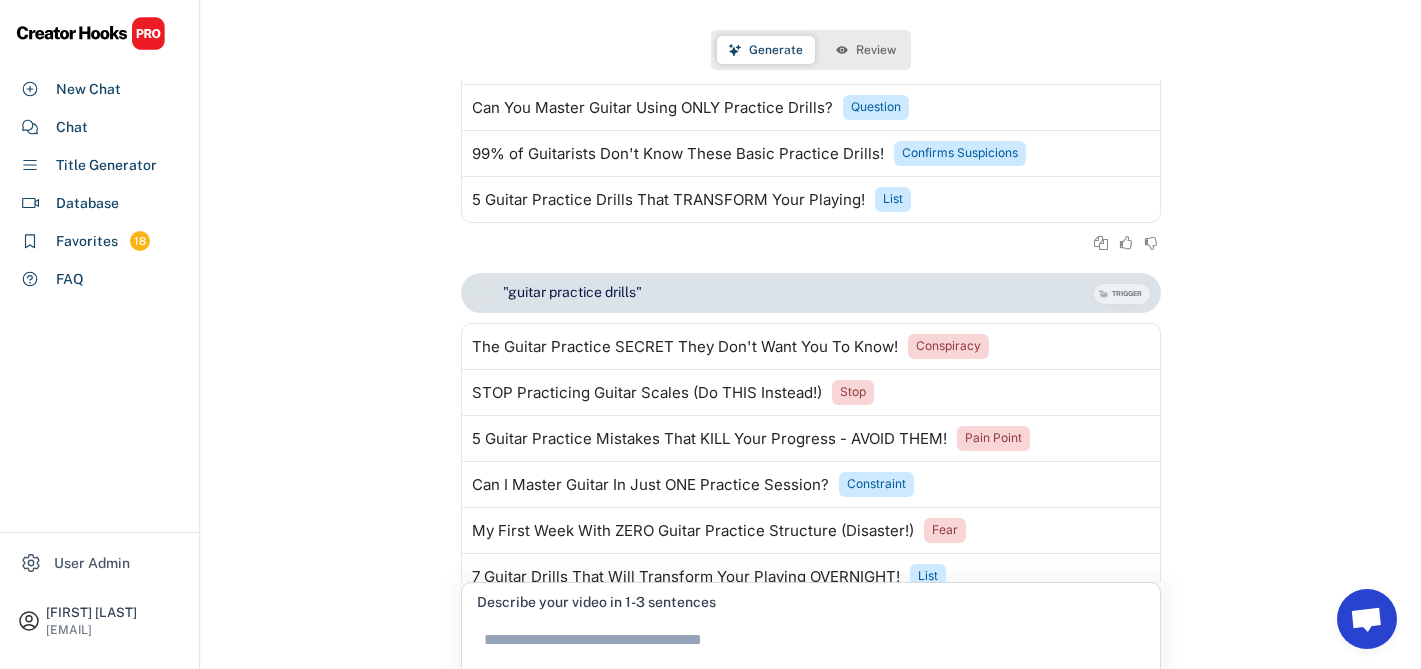 scroll, scrollTop: 461, scrollLeft: 0, axis: vertical 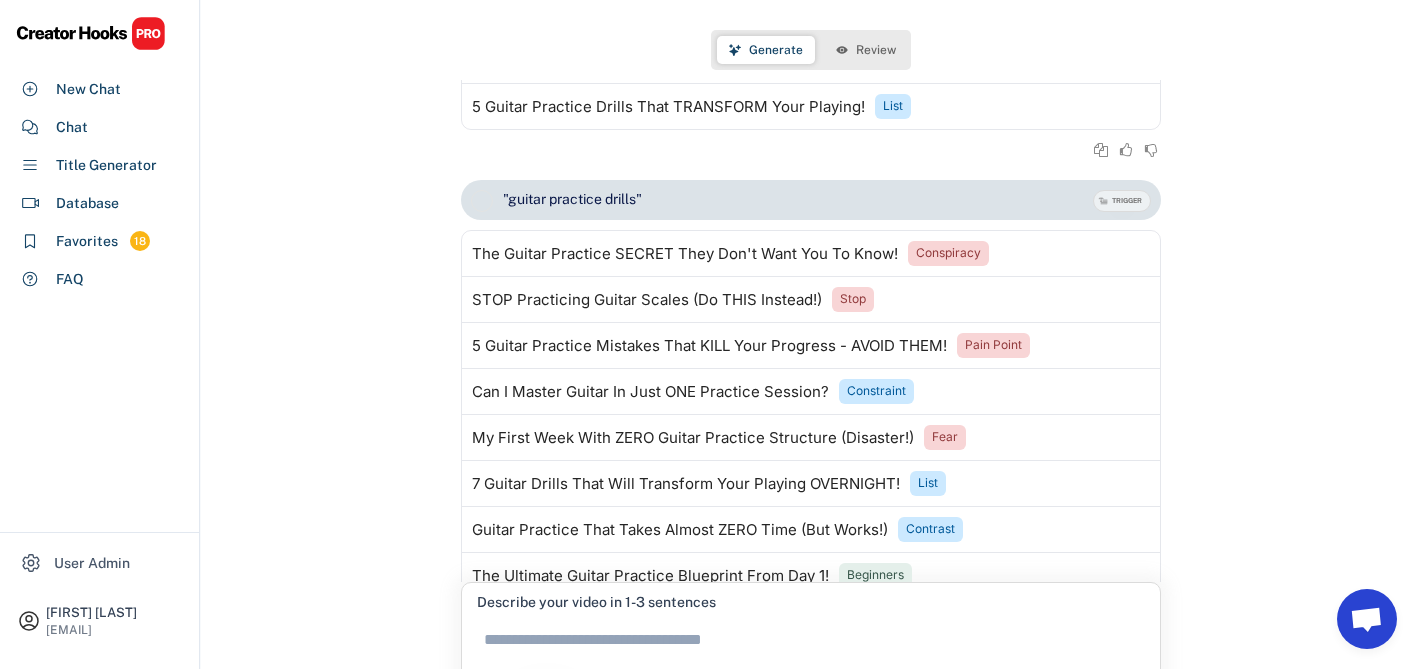 click on "Review" at bounding box center (876, 50) 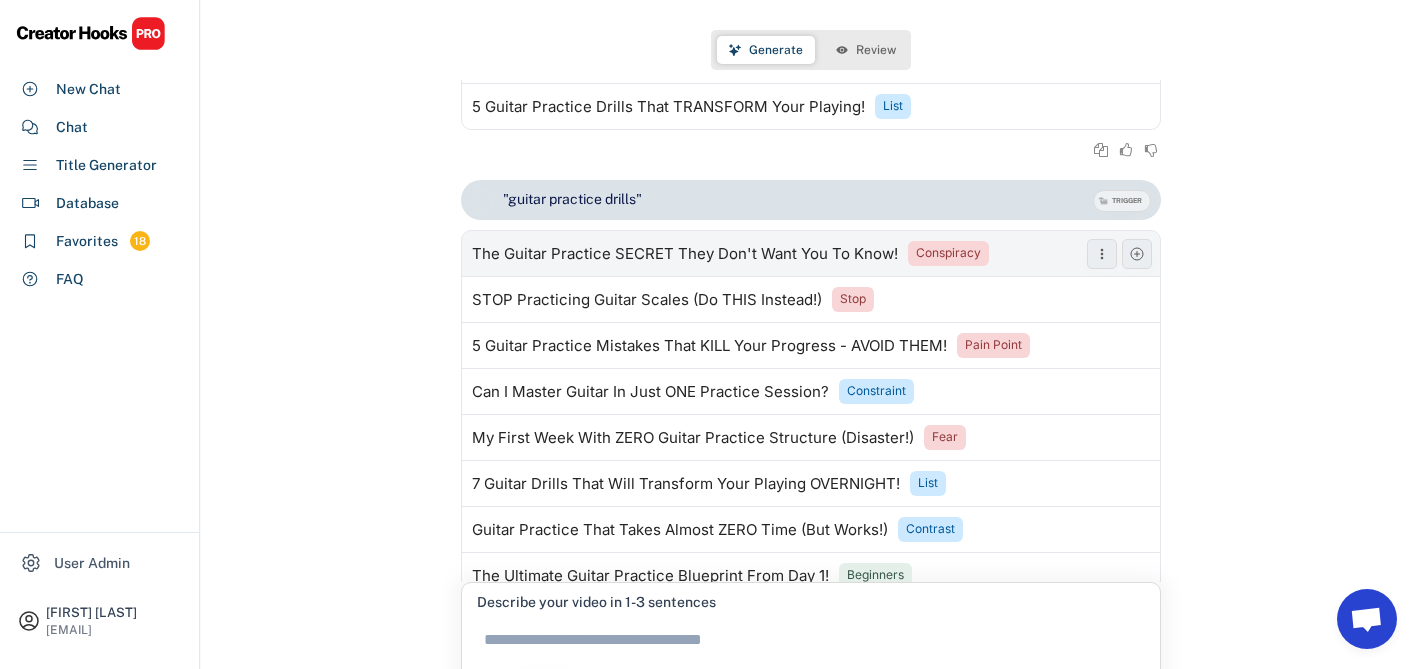 scroll, scrollTop: 620, scrollLeft: 0, axis: vertical 